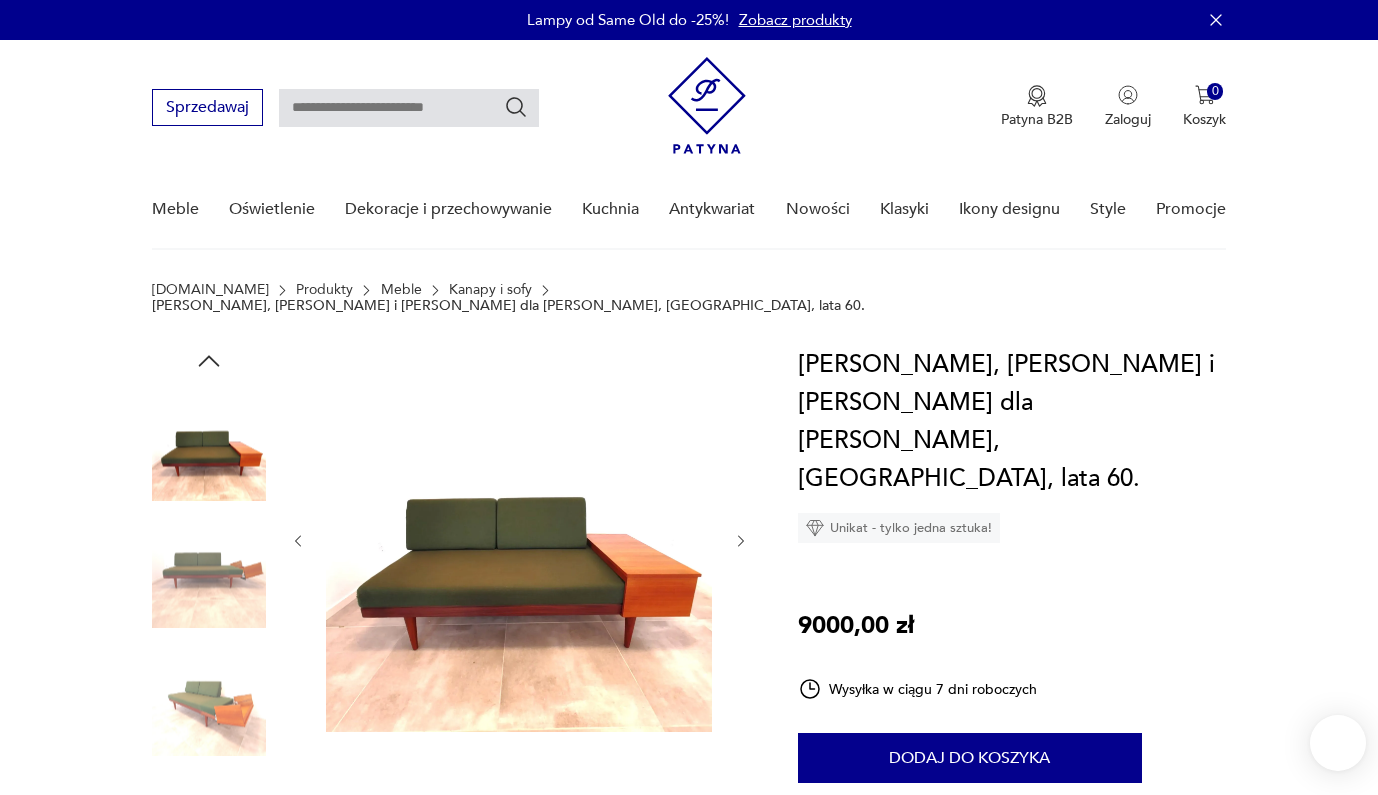 click 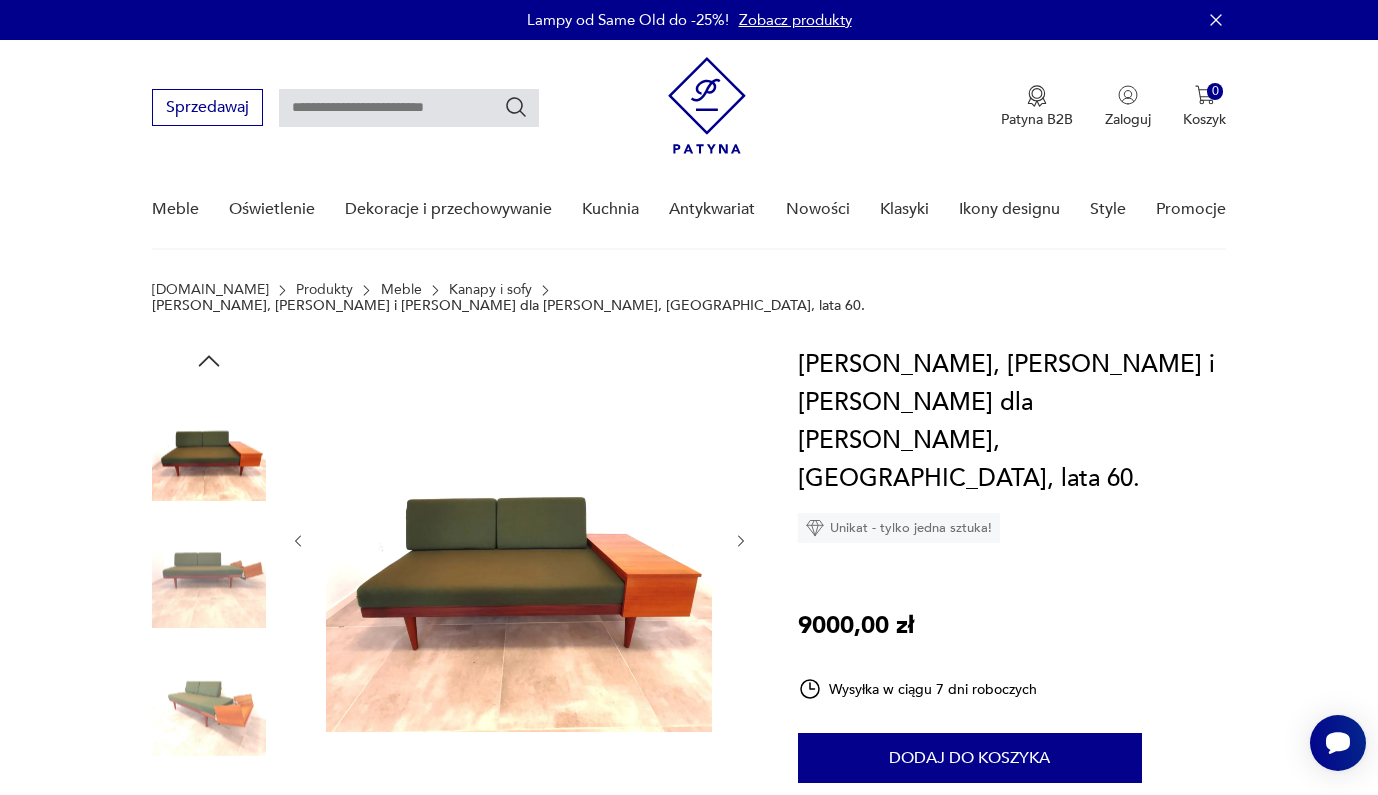 scroll, scrollTop: 0, scrollLeft: 0, axis: both 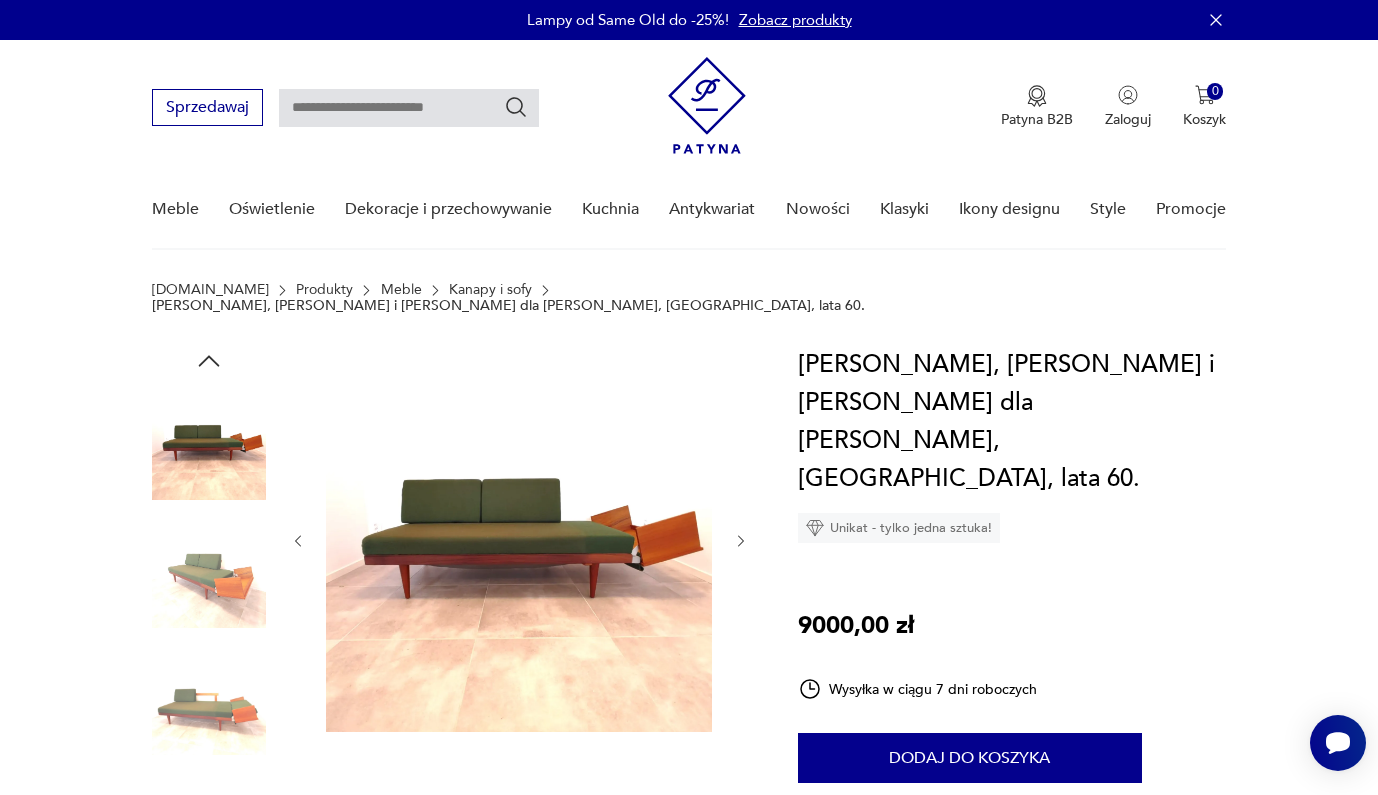 click 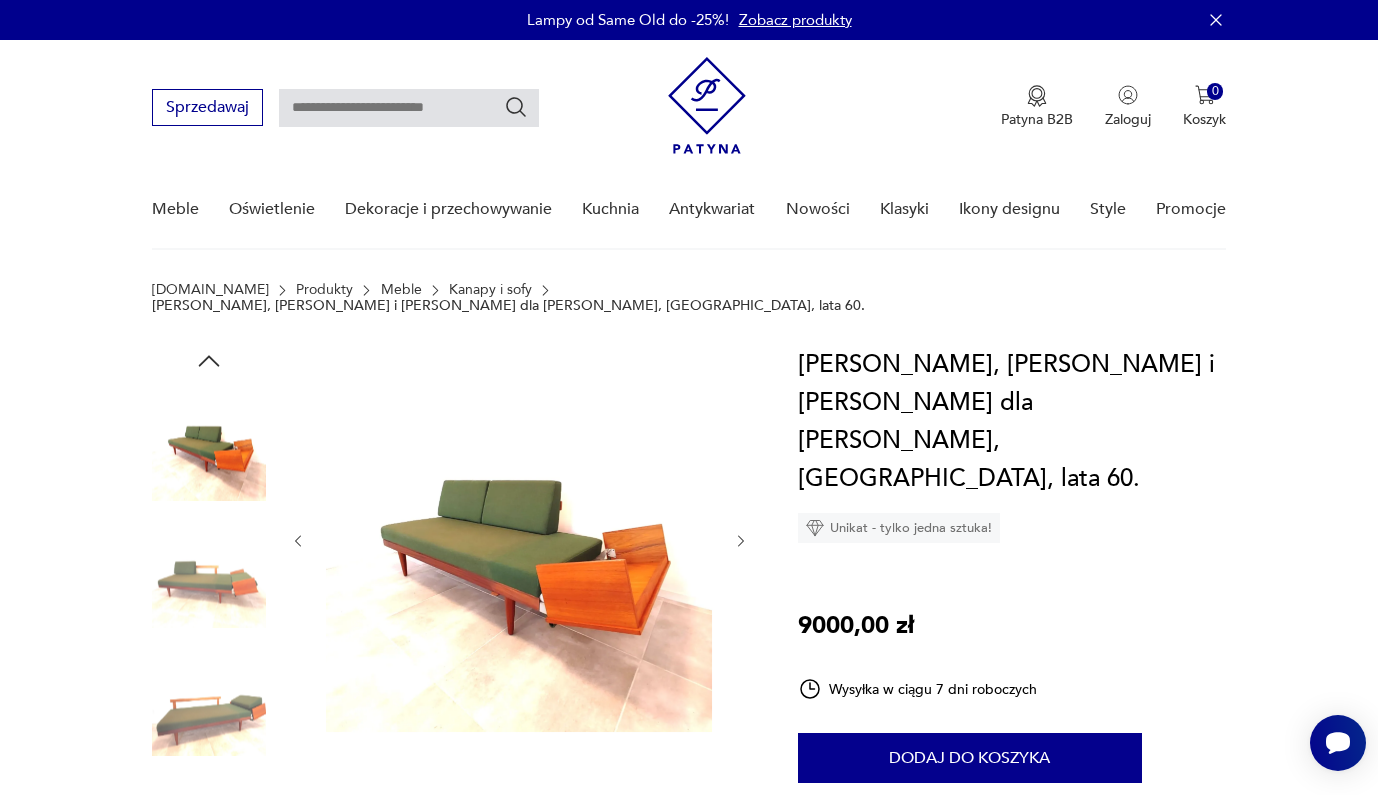 click 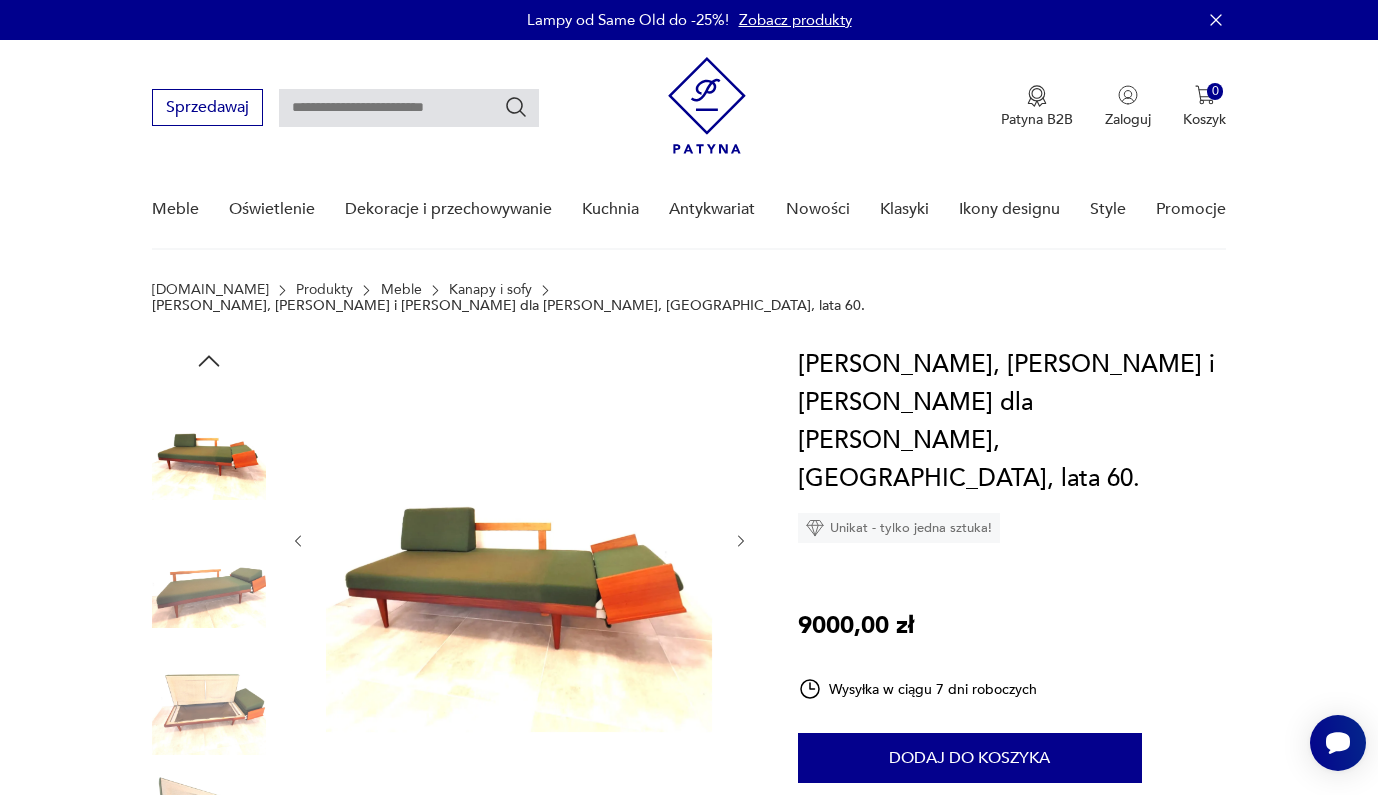 click 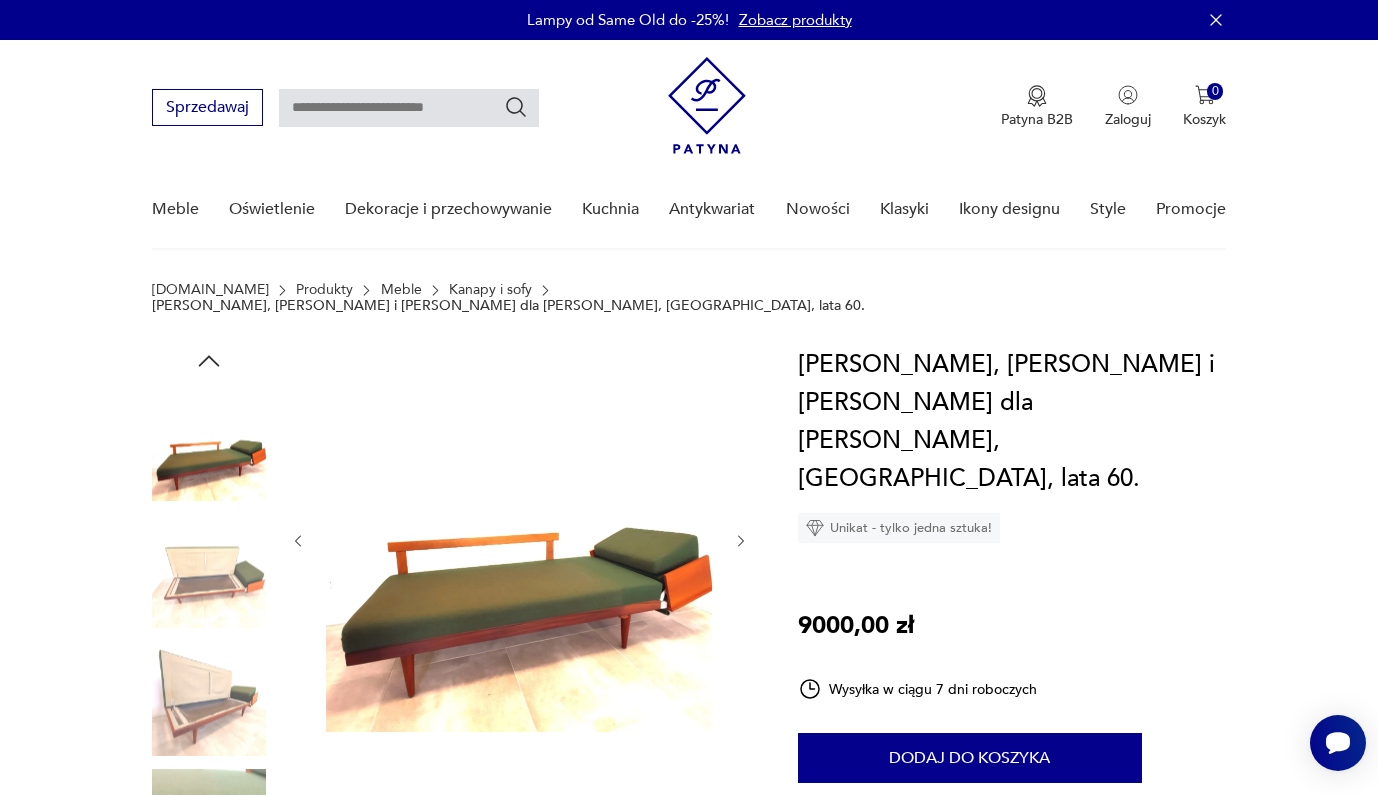 click 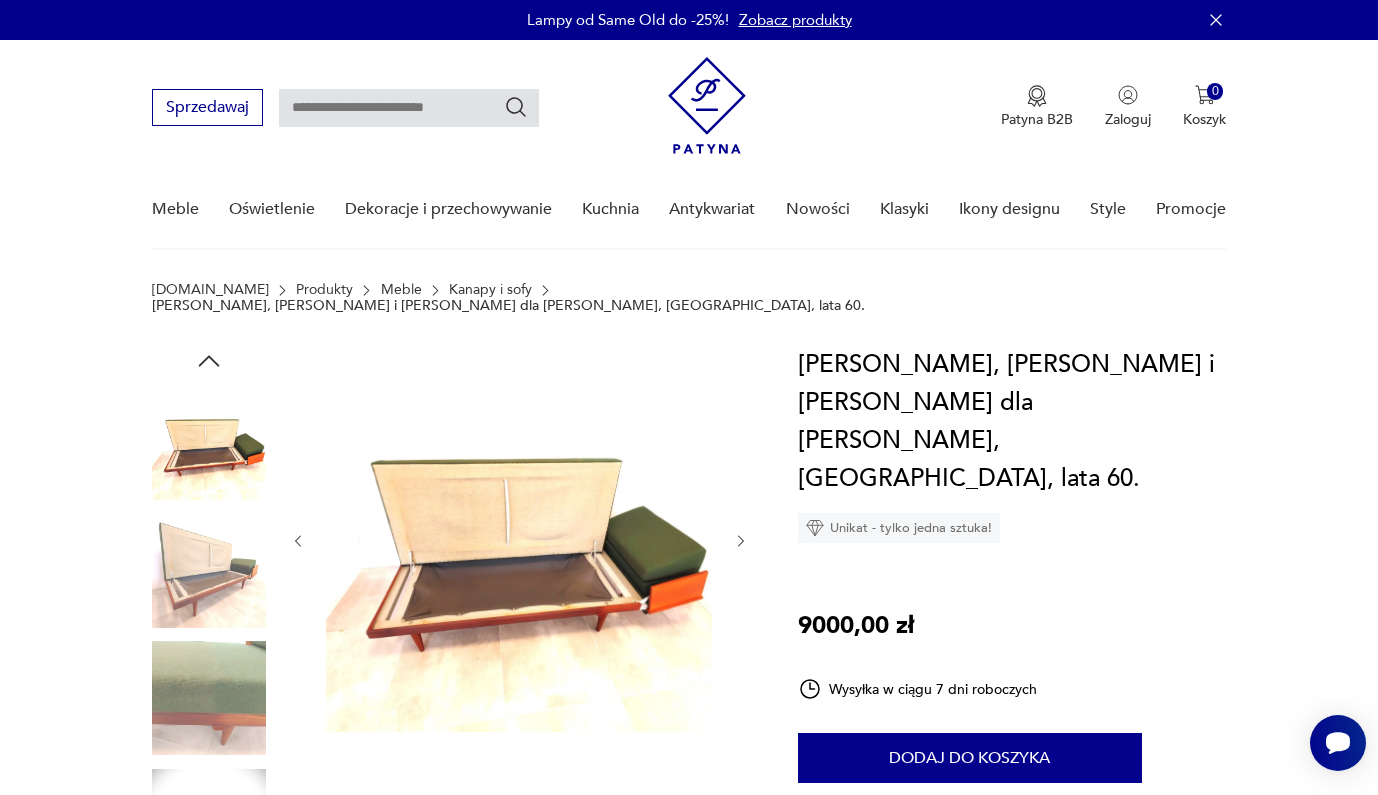 click 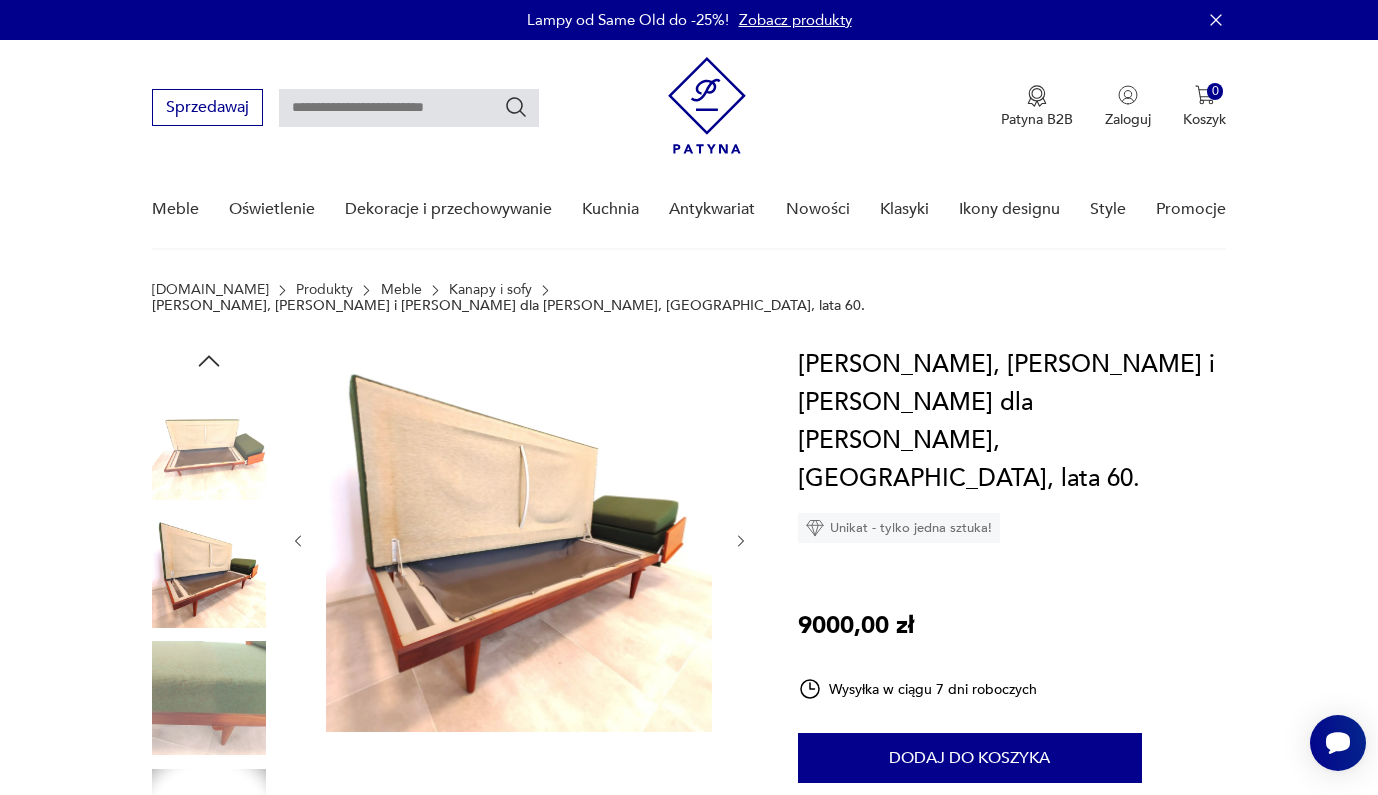click 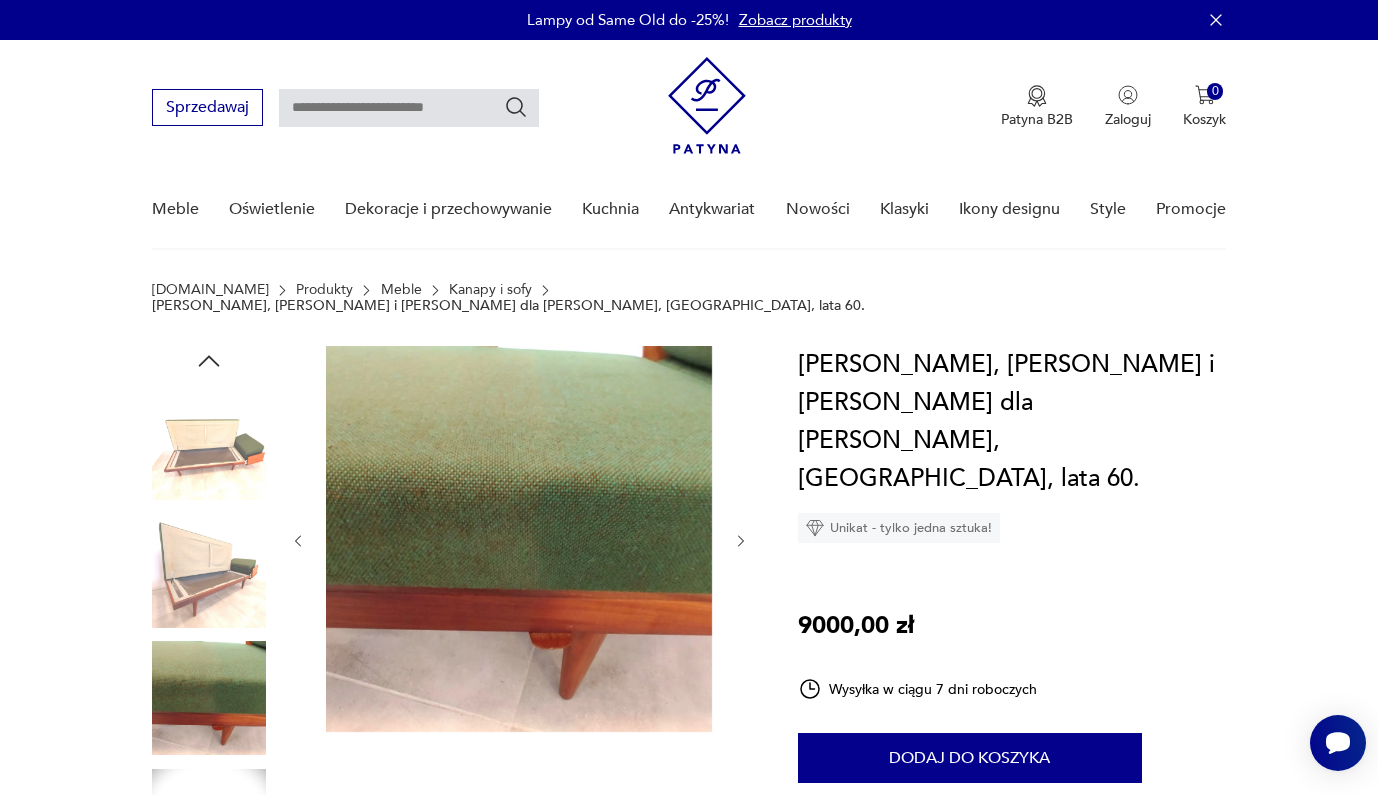 click 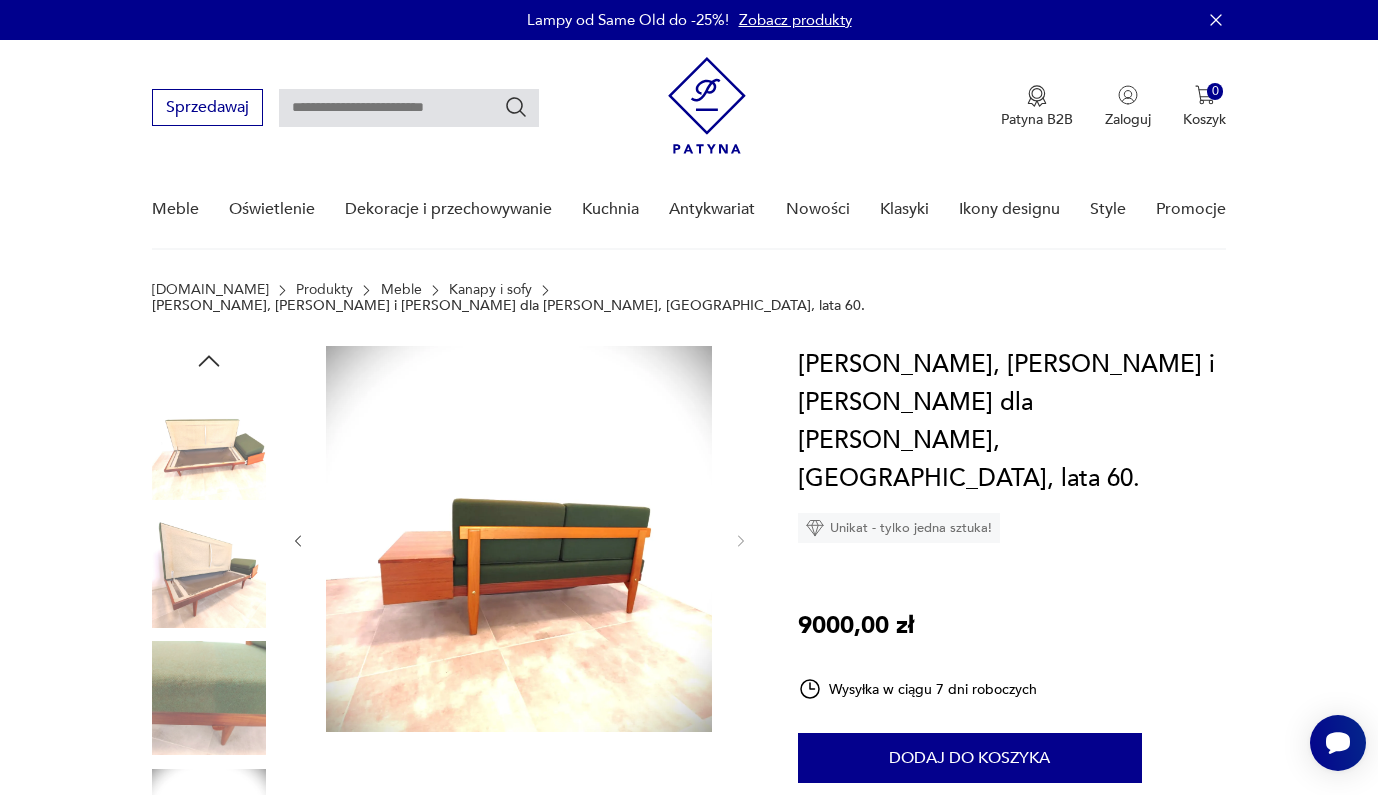 click 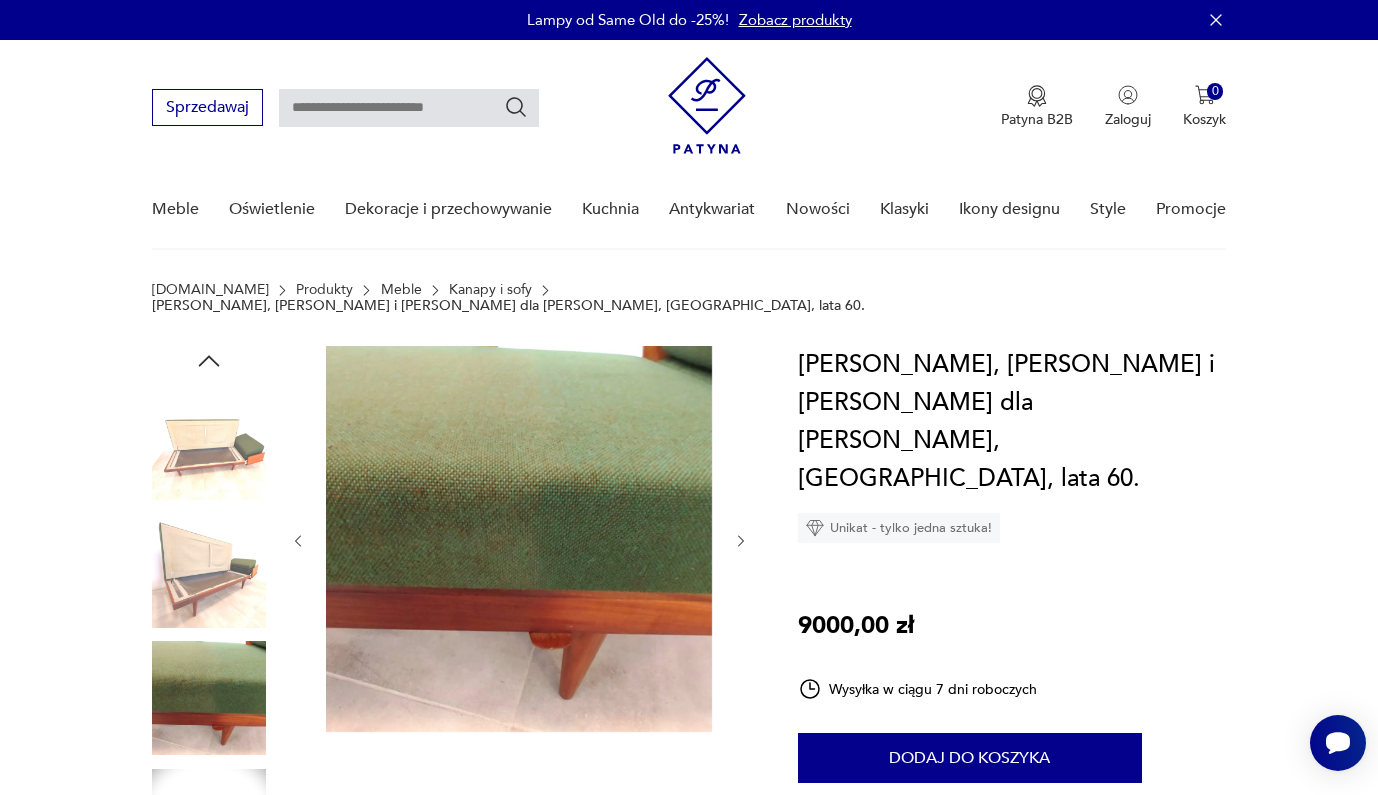 click 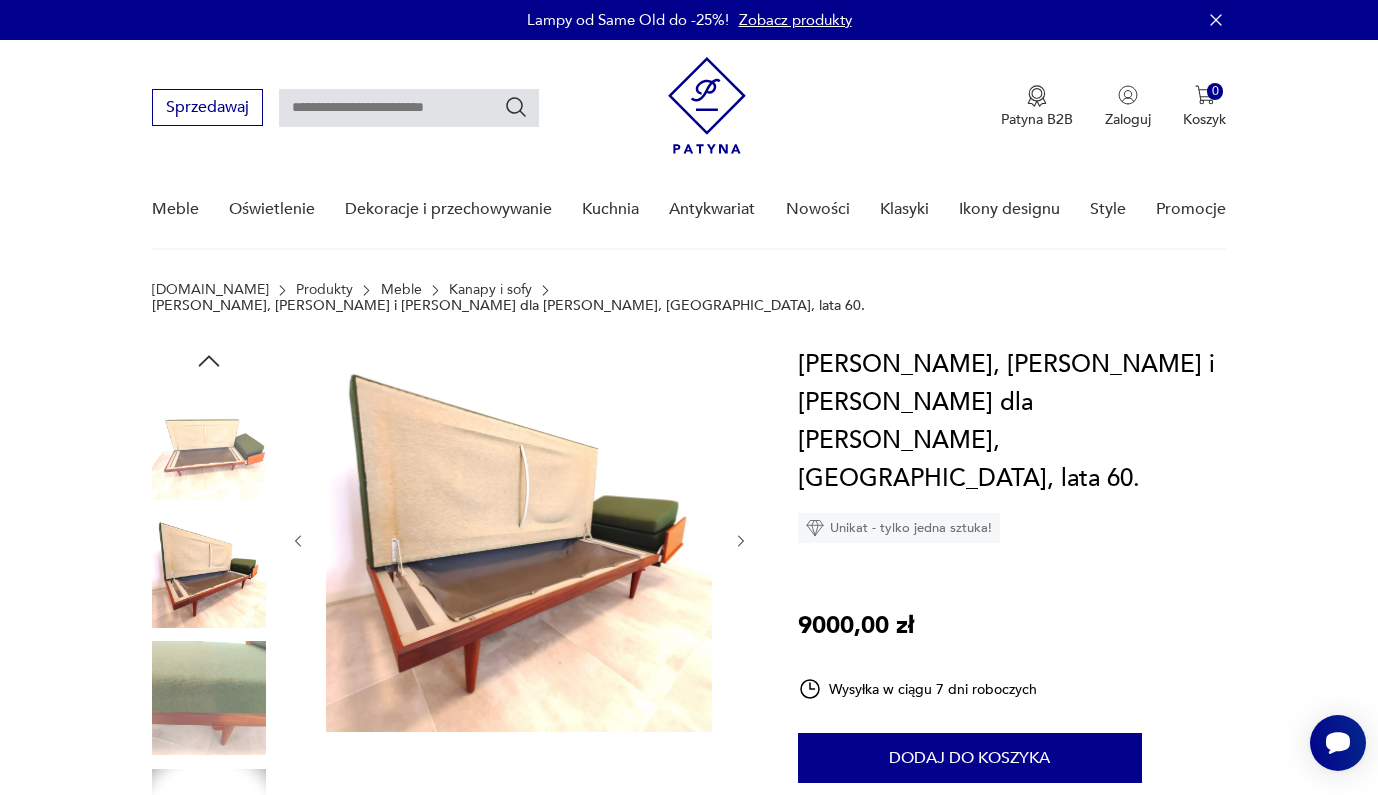 click 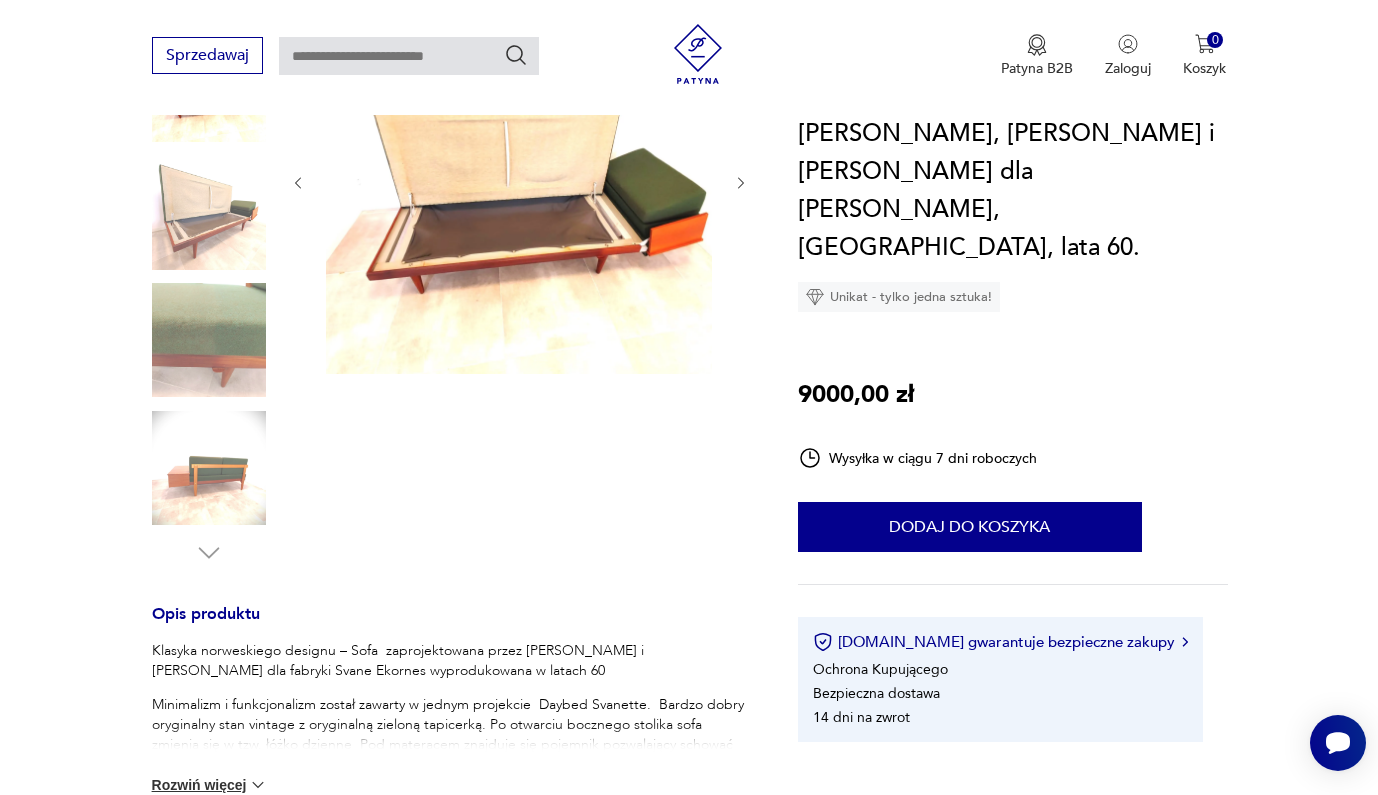 scroll, scrollTop: 457, scrollLeft: 0, axis: vertical 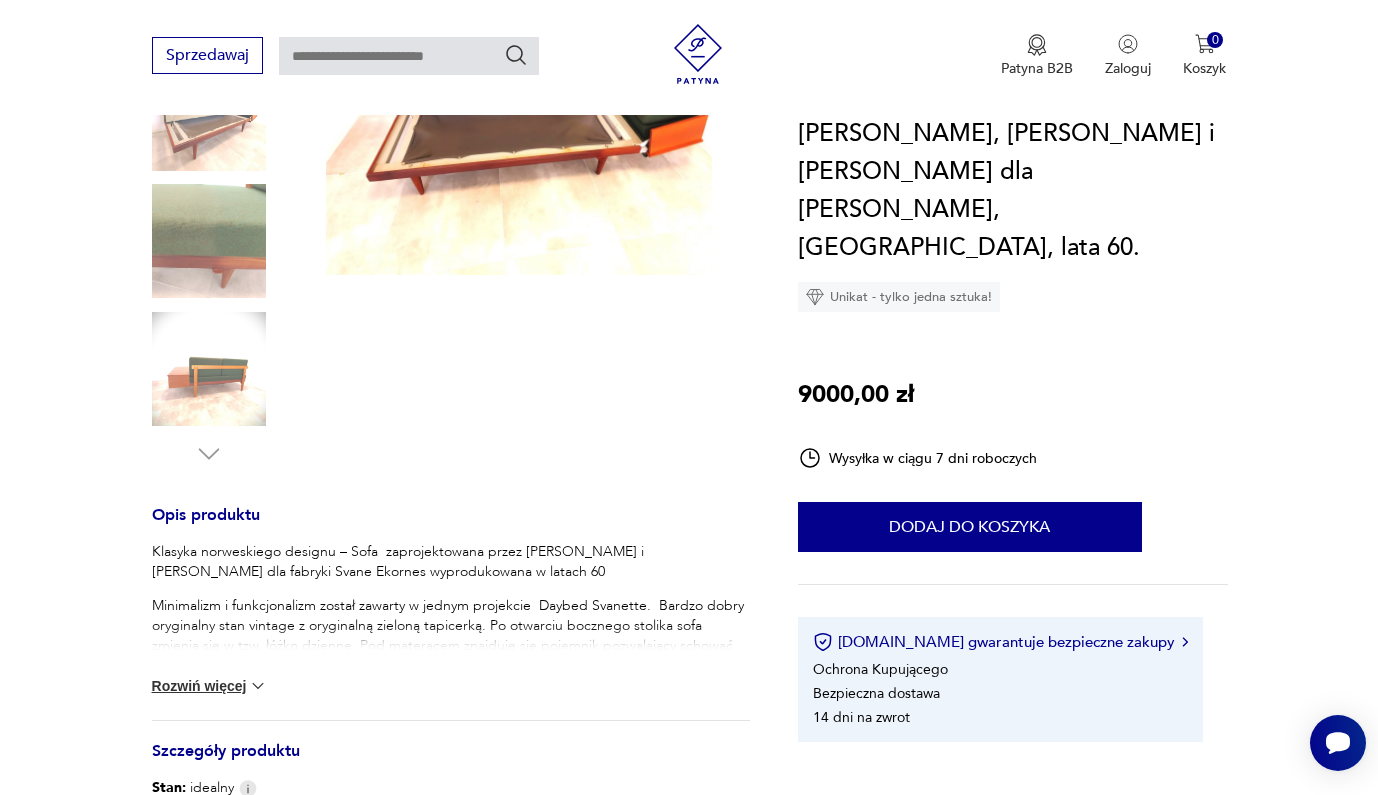 click on "Rozwiń więcej" at bounding box center [210, 686] 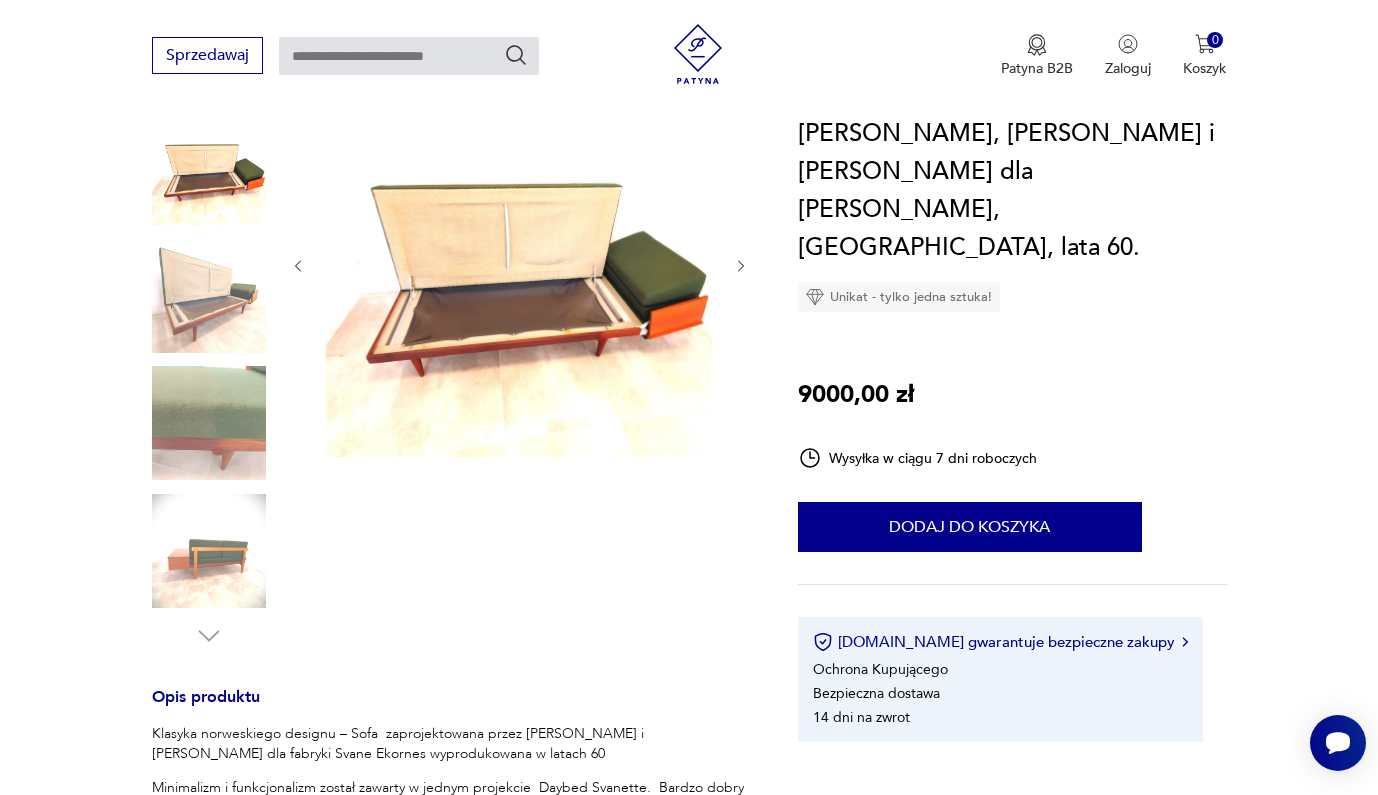 scroll, scrollTop: 0, scrollLeft: 0, axis: both 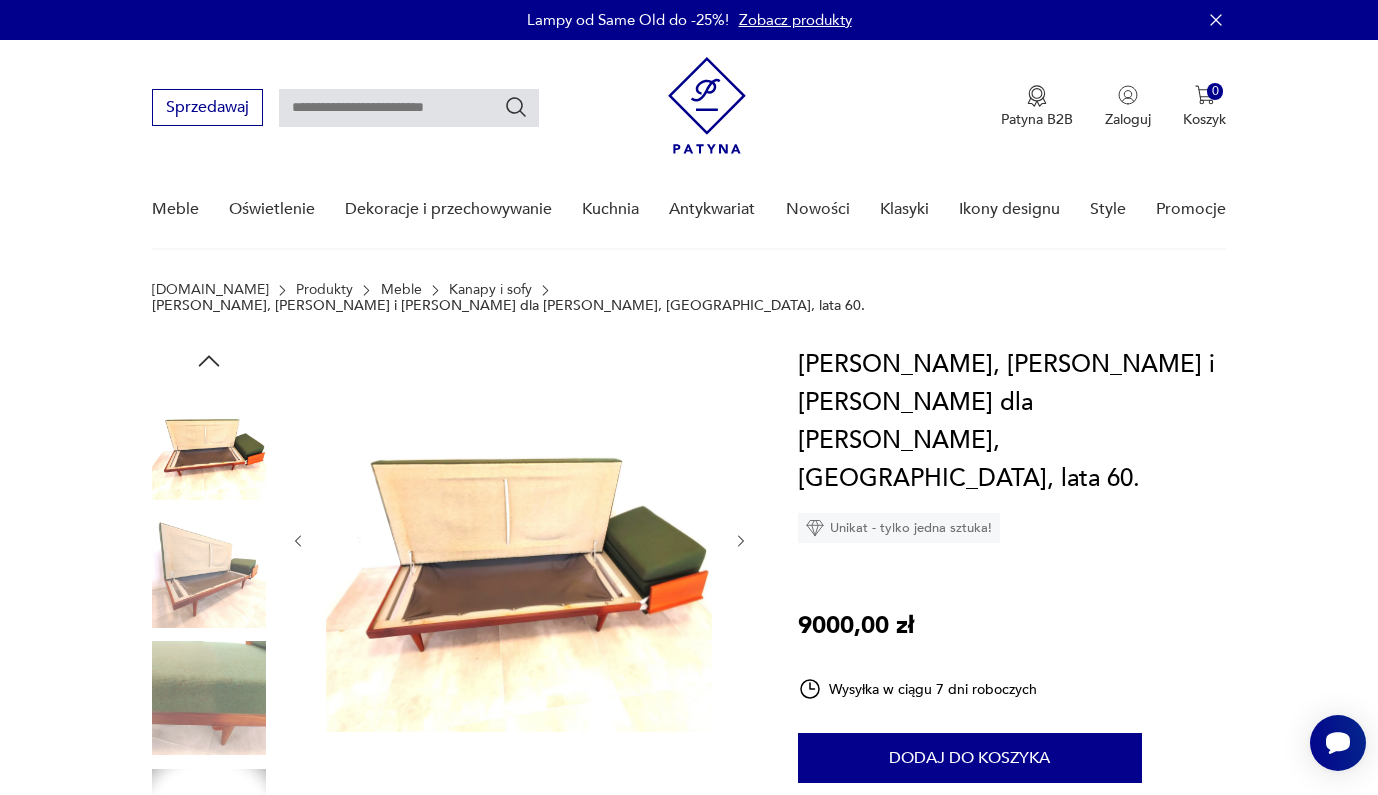 click 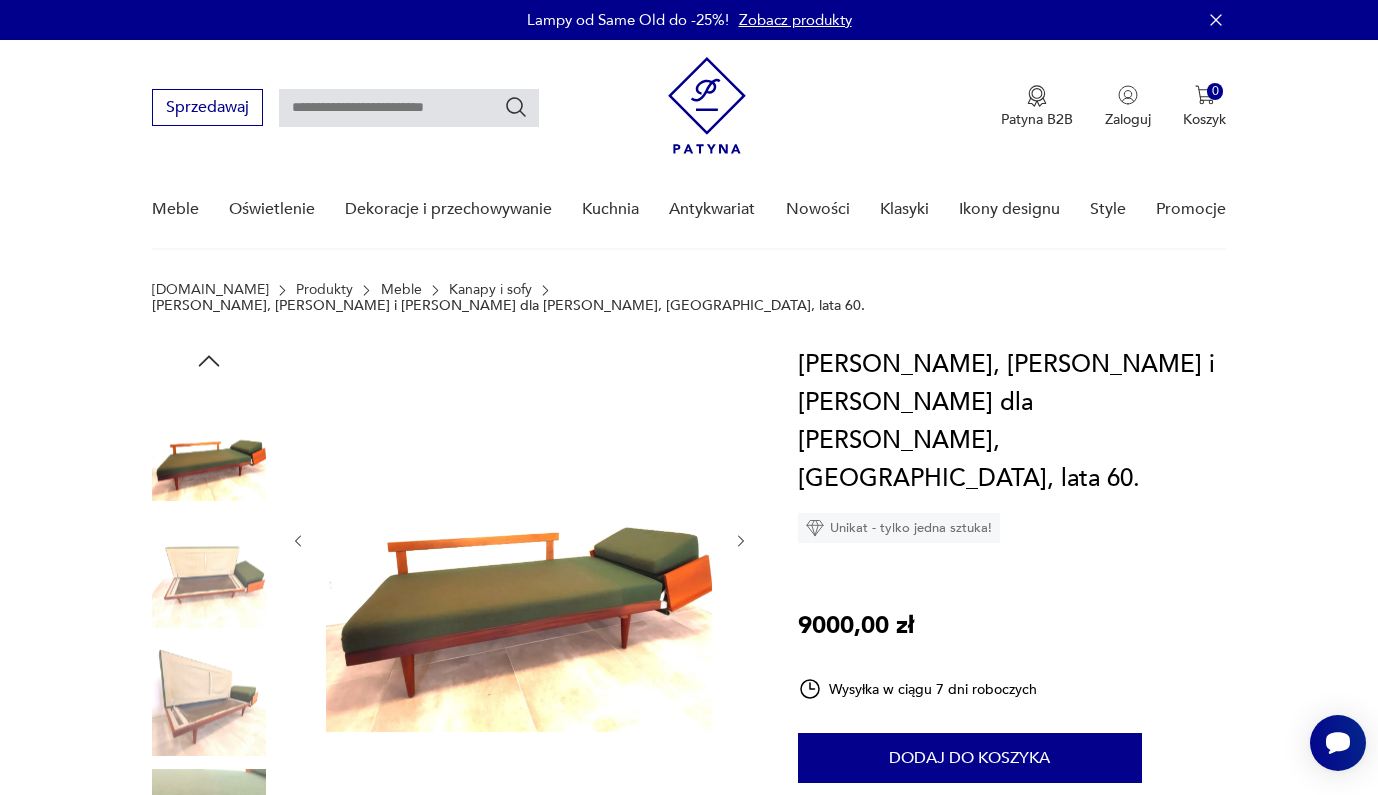 click 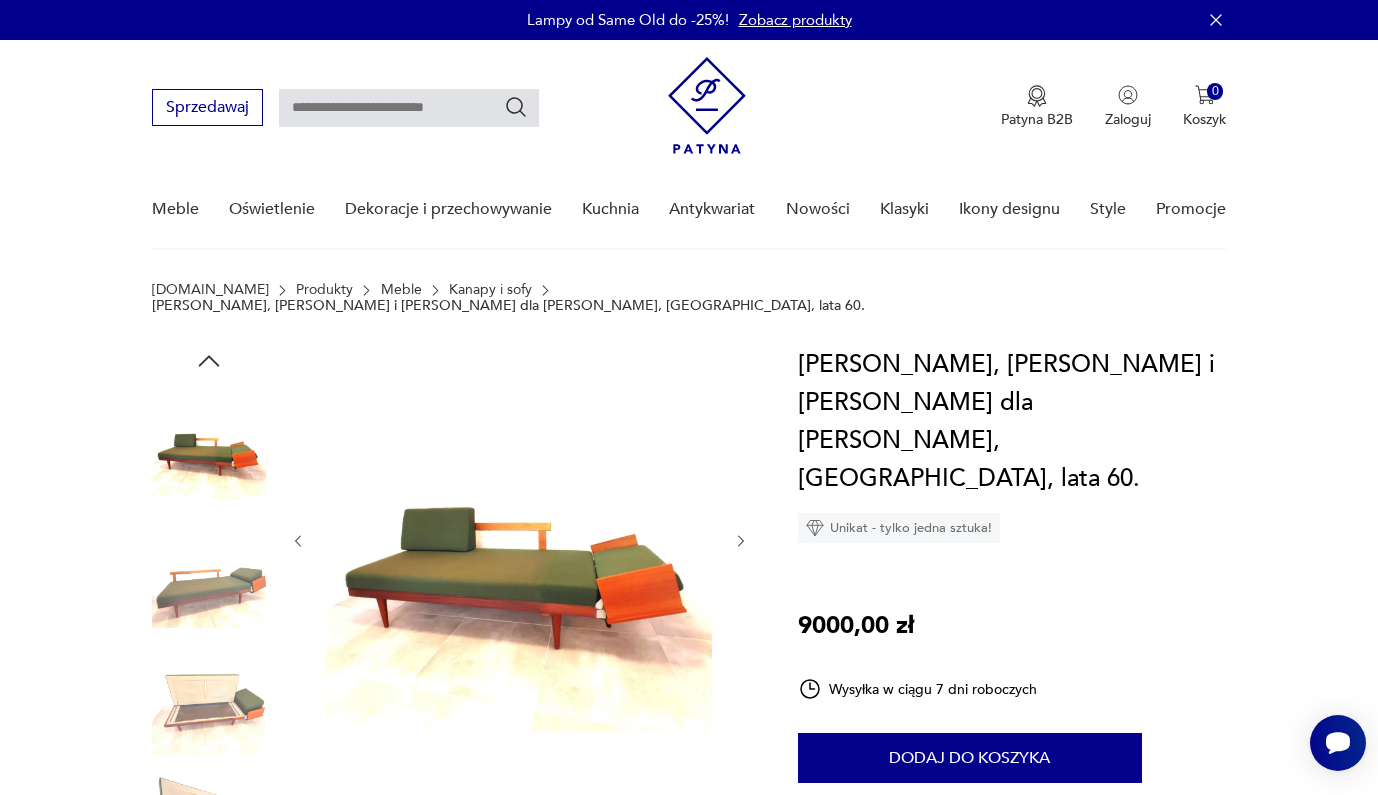 click 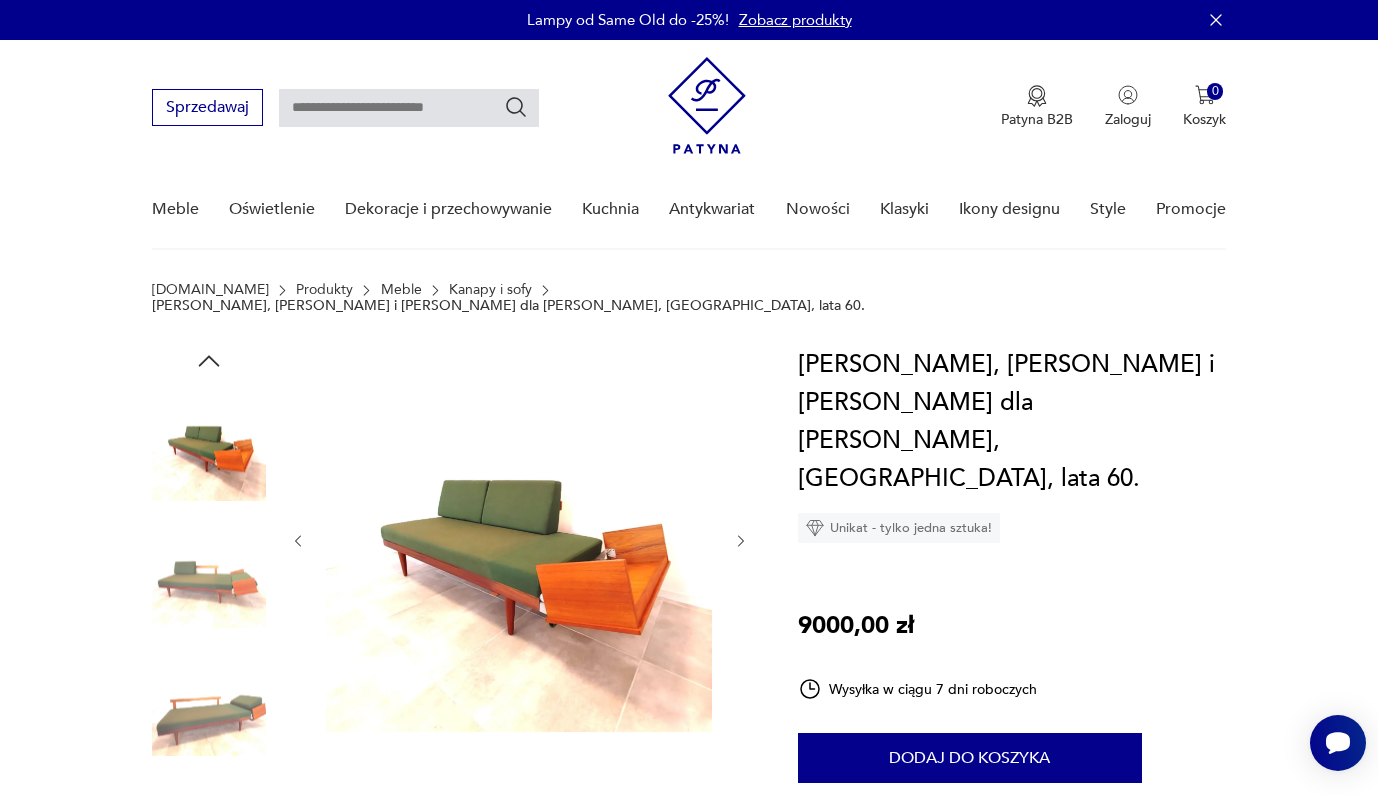 click 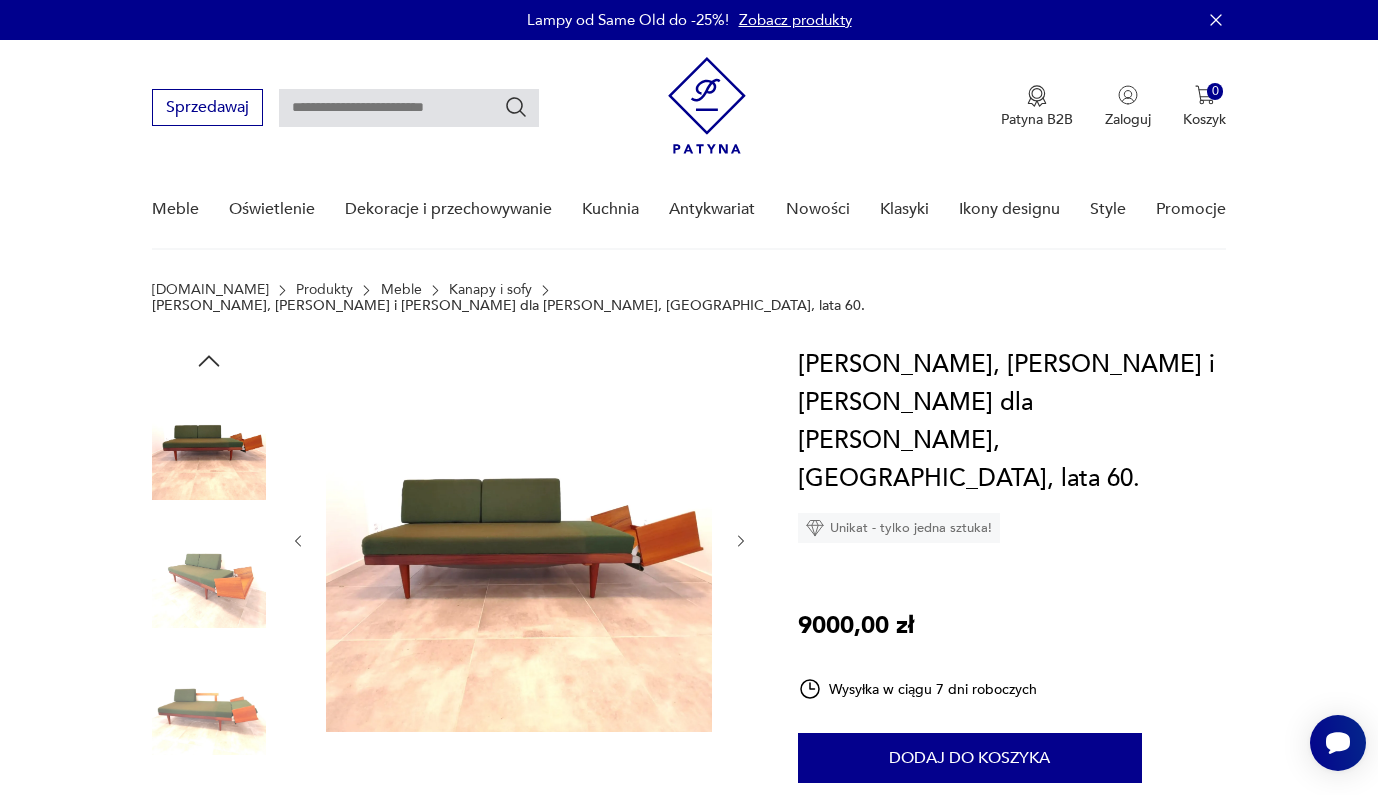 click 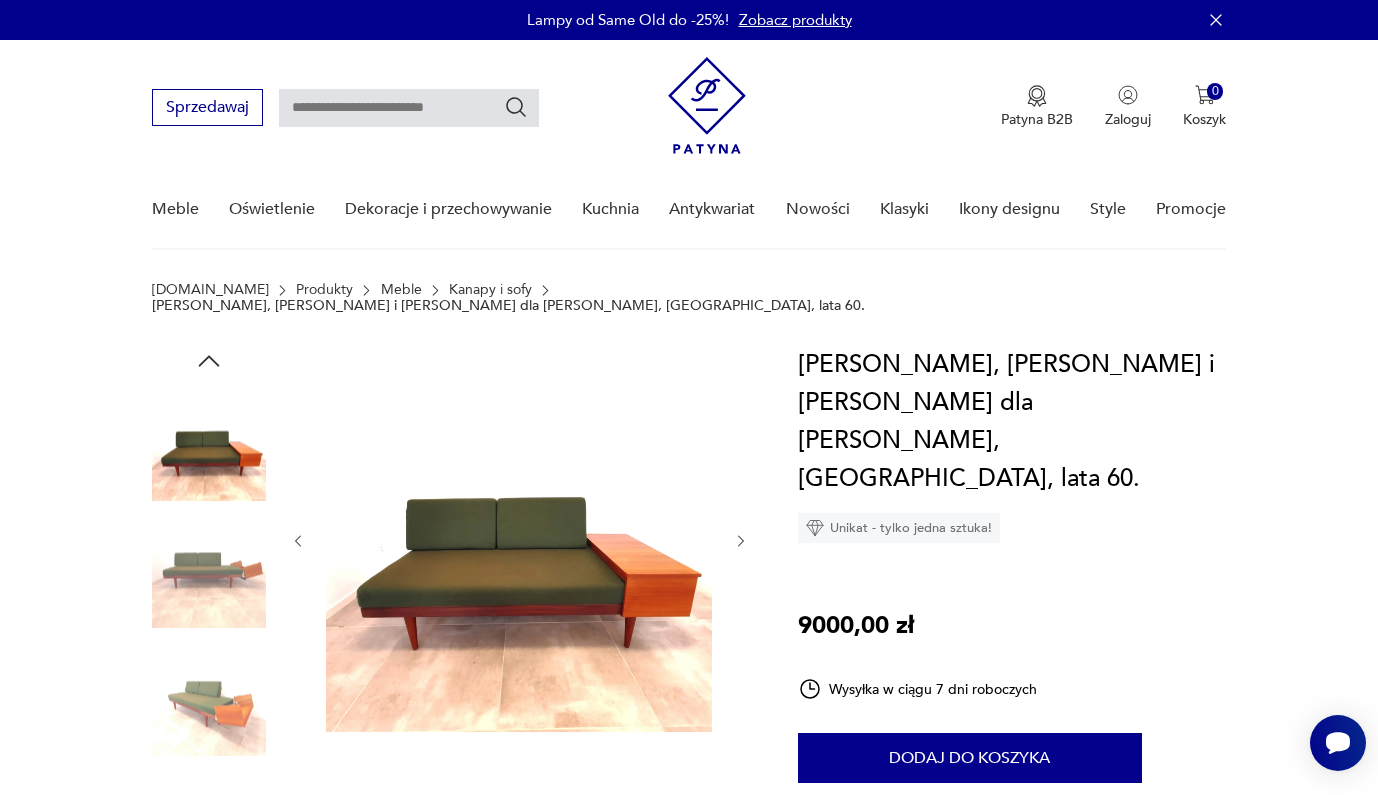 click at bounding box center (209, 443) 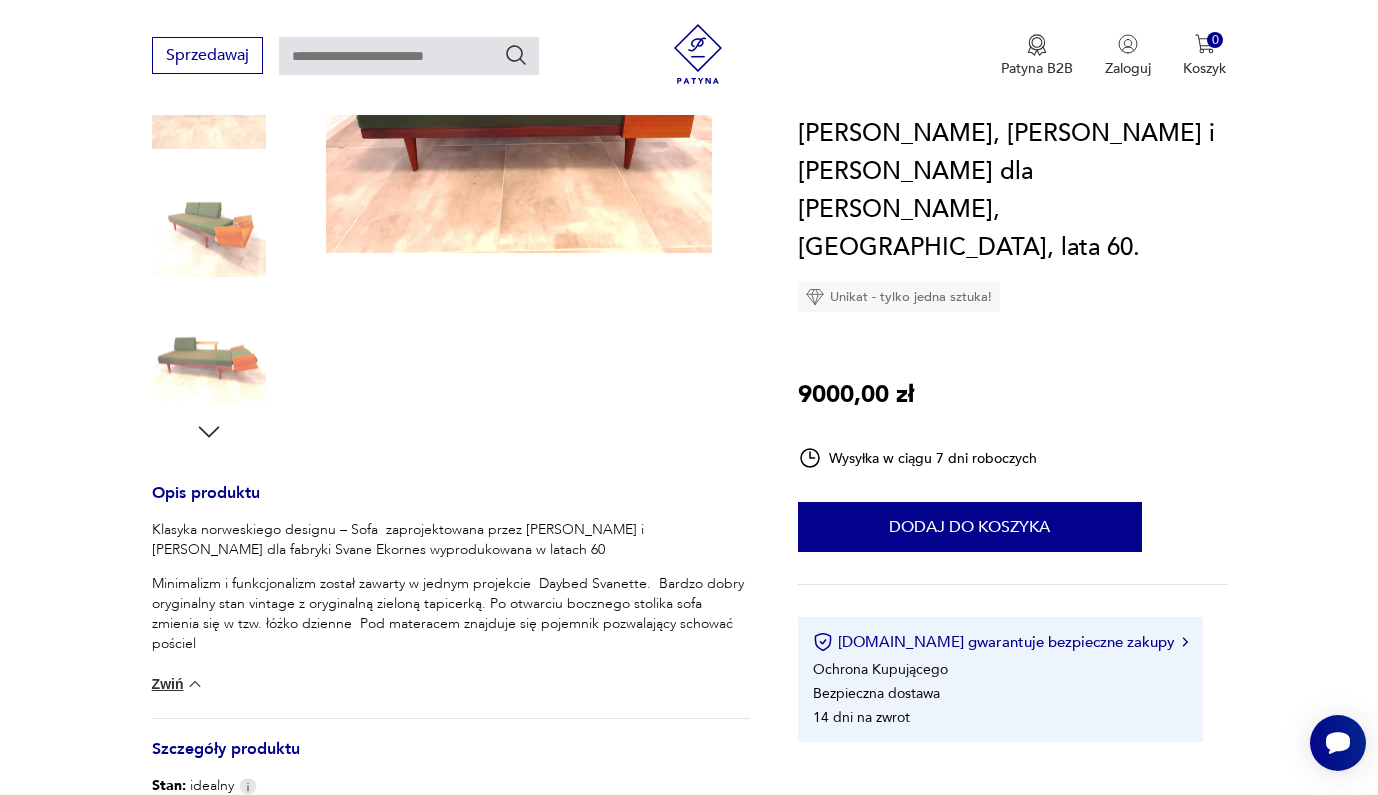 scroll, scrollTop: 0, scrollLeft: 0, axis: both 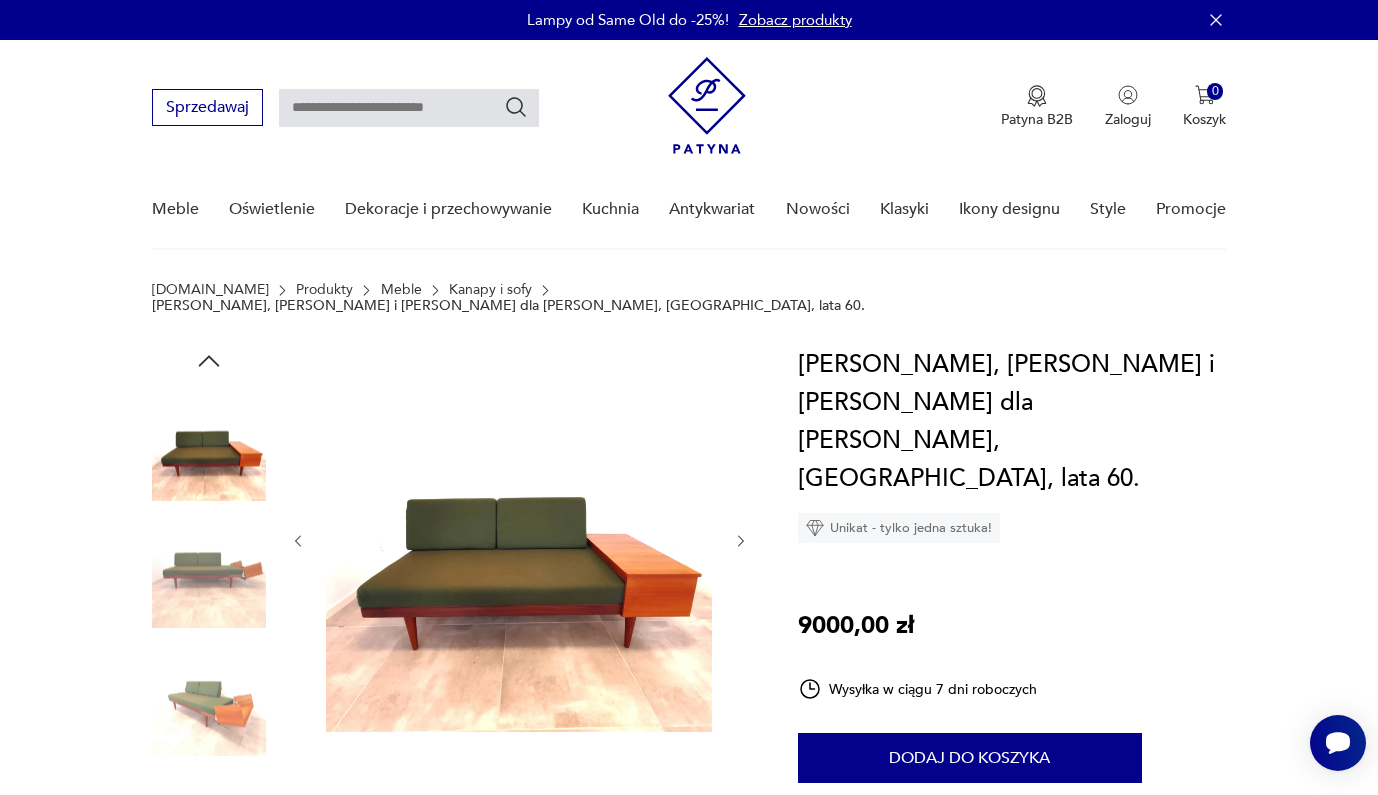 click at bounding box center (209, 571) 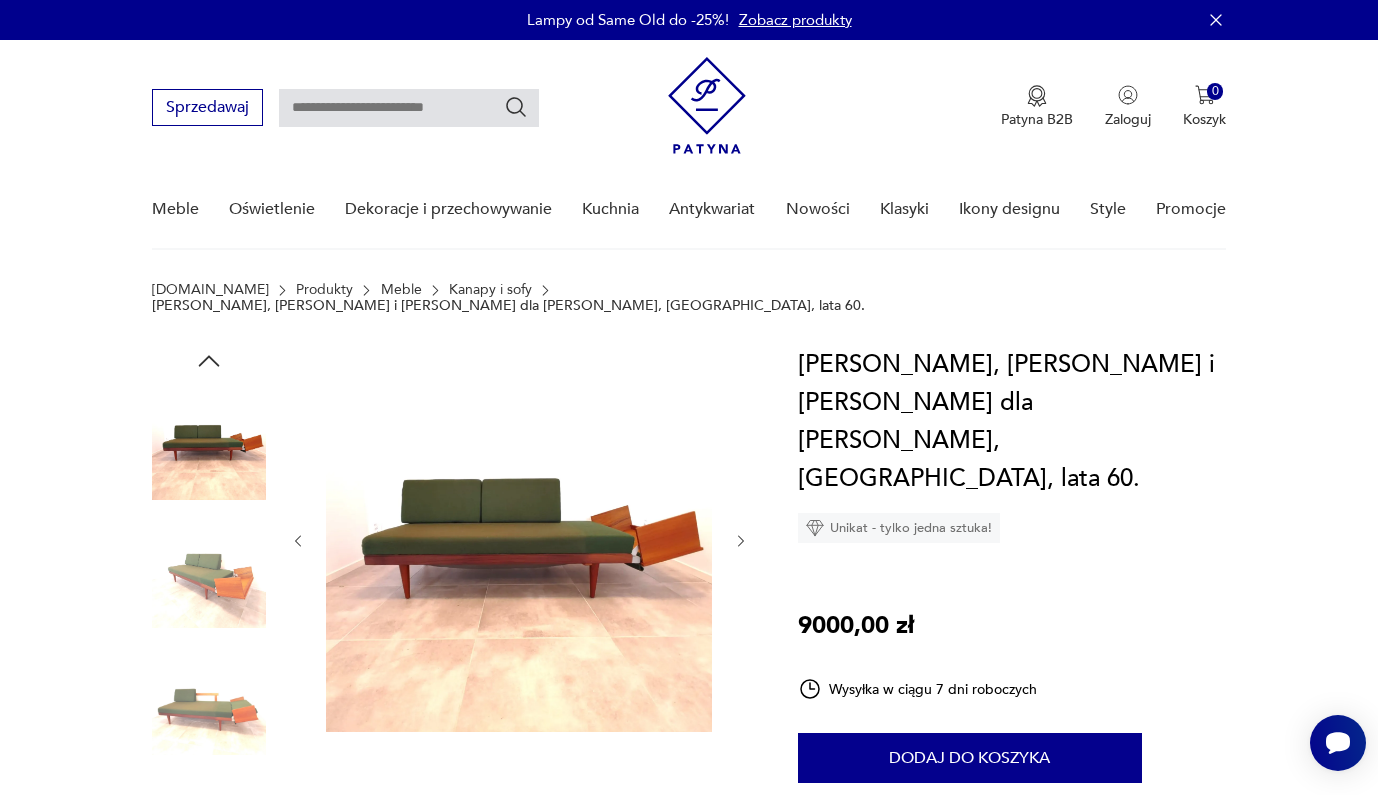 click at bounding box center [209, 636] 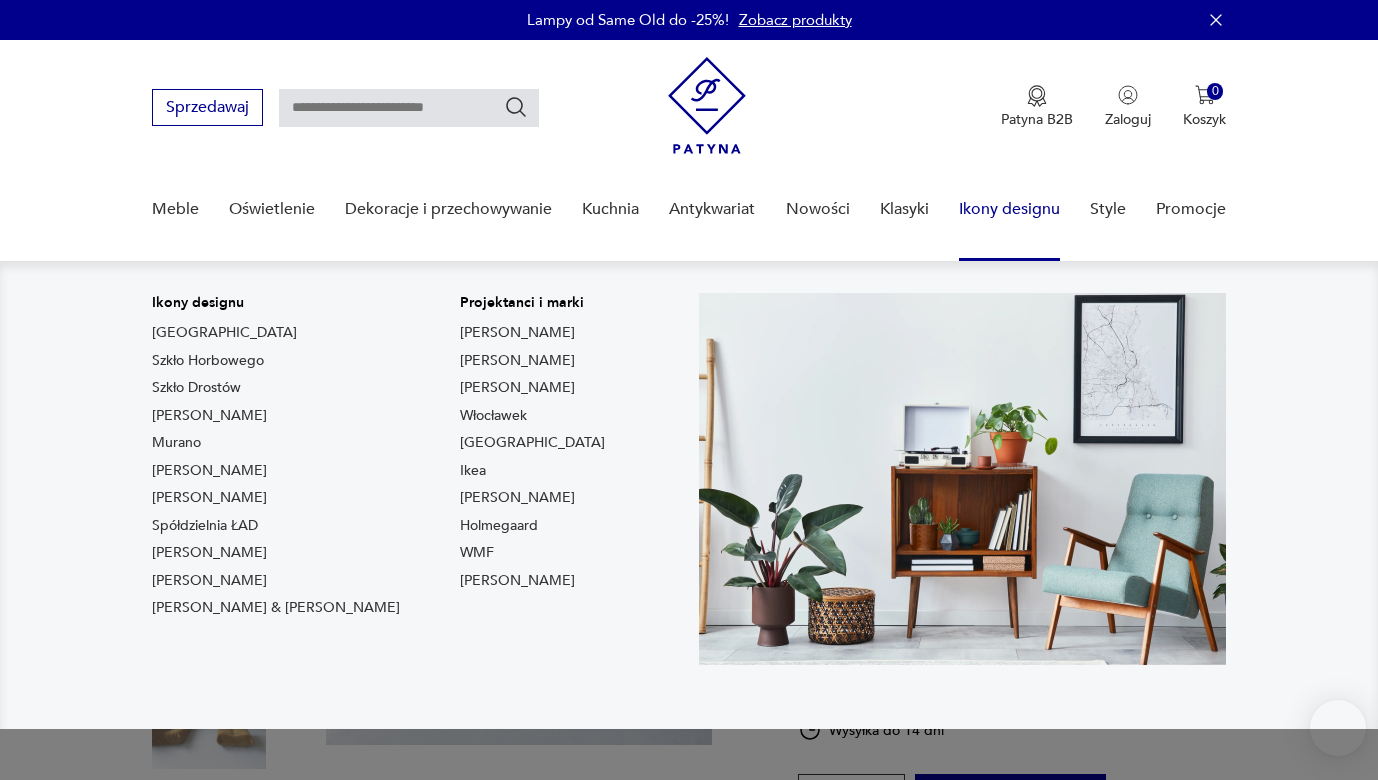 scroll, scrollTop: 142, scrollLeft: 0, axis: vertical 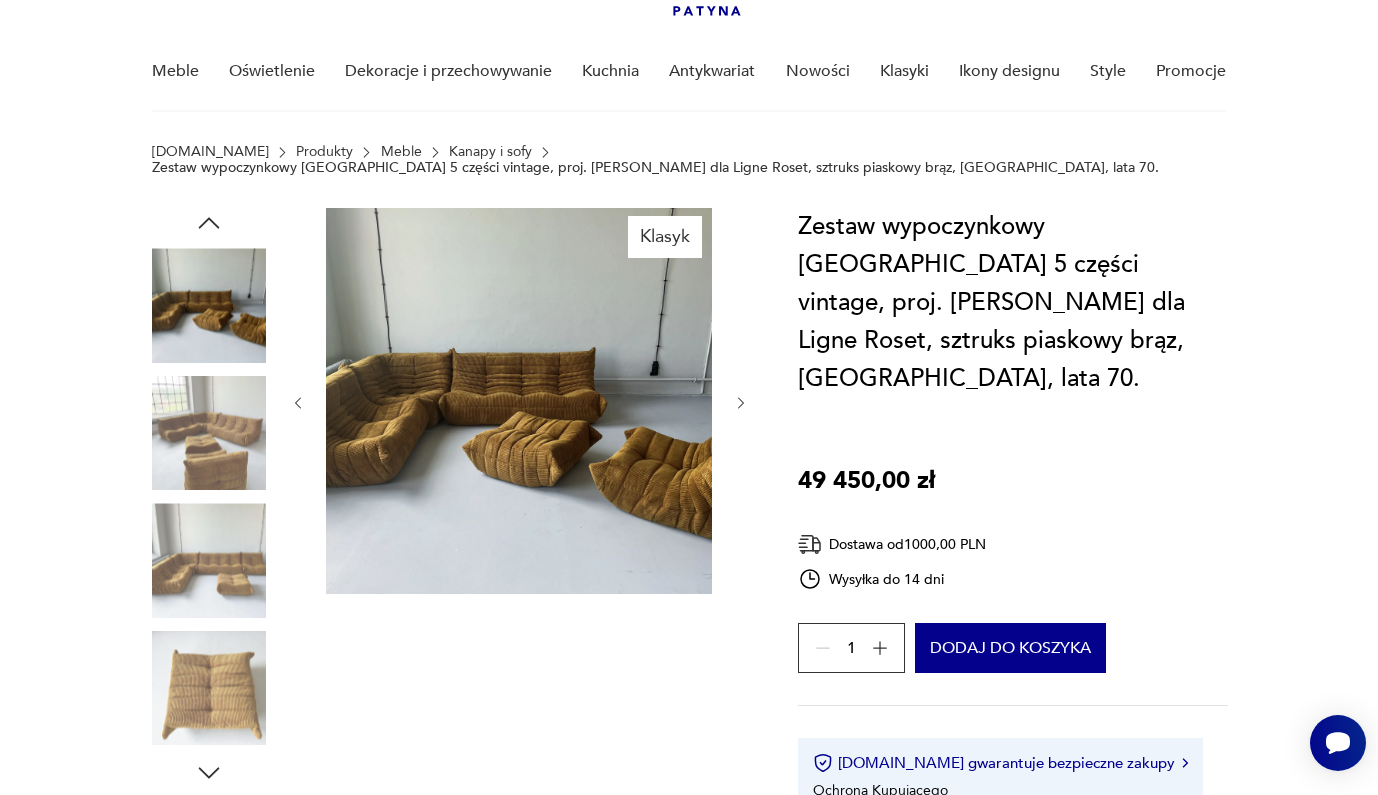 click at bounding box center [209, 305] 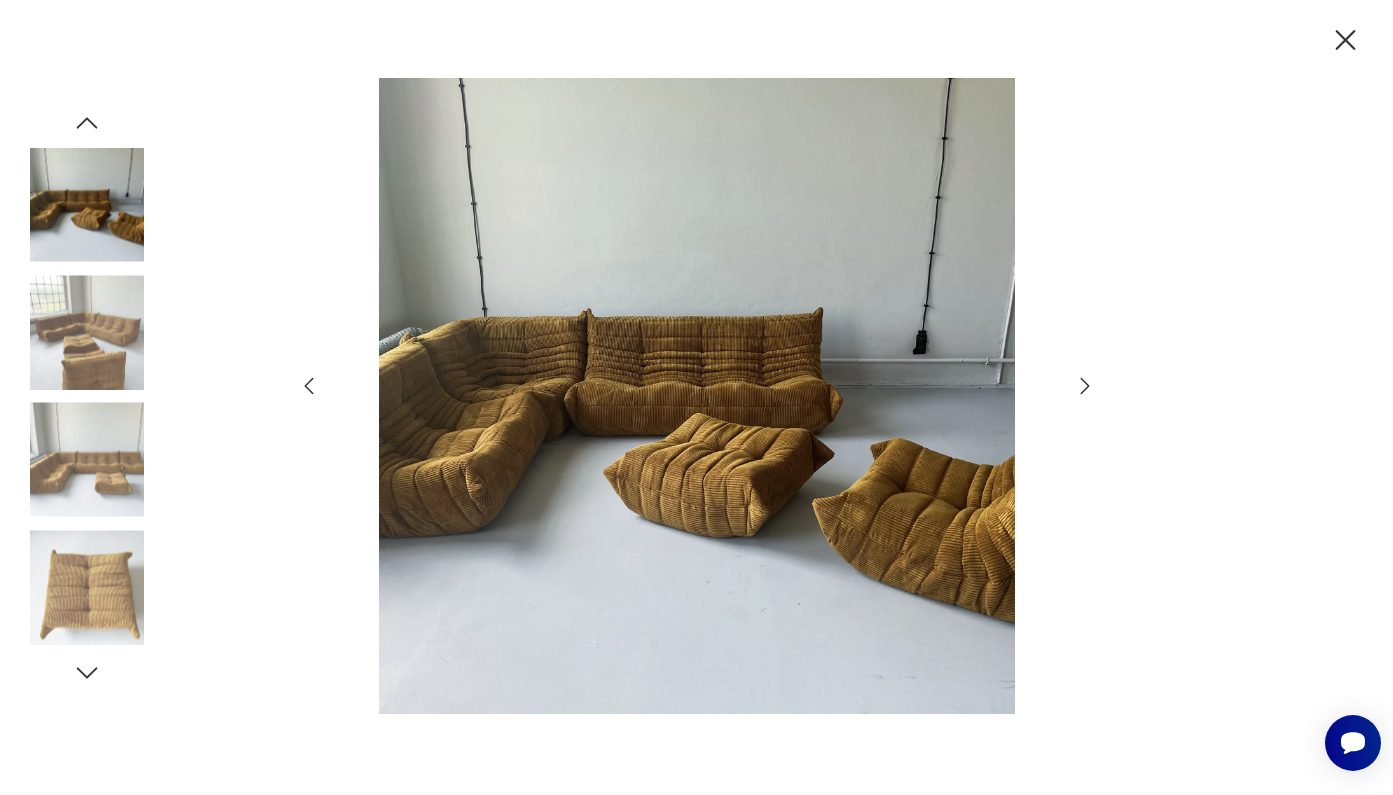 click at bounding box center [87, 332] 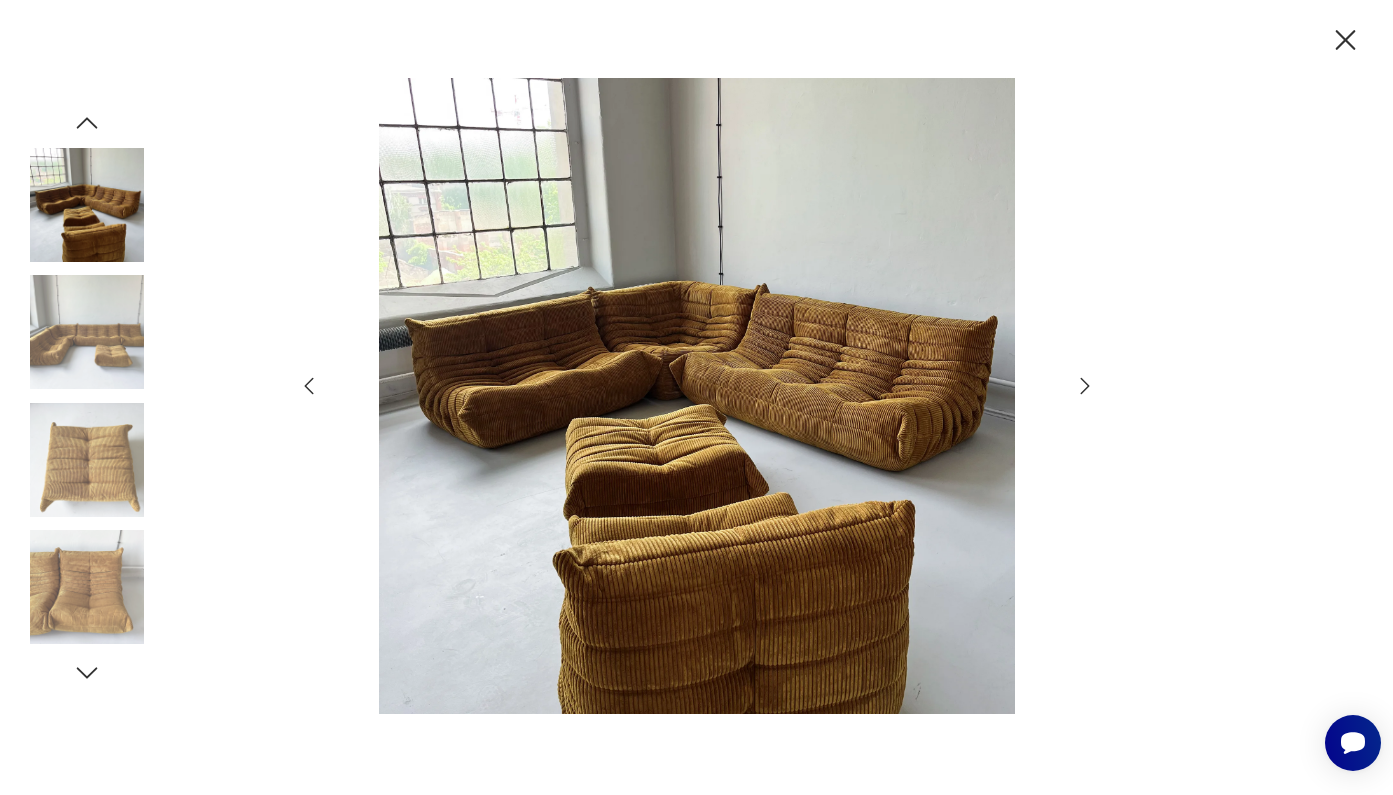 click at bounding box center [87, 332] 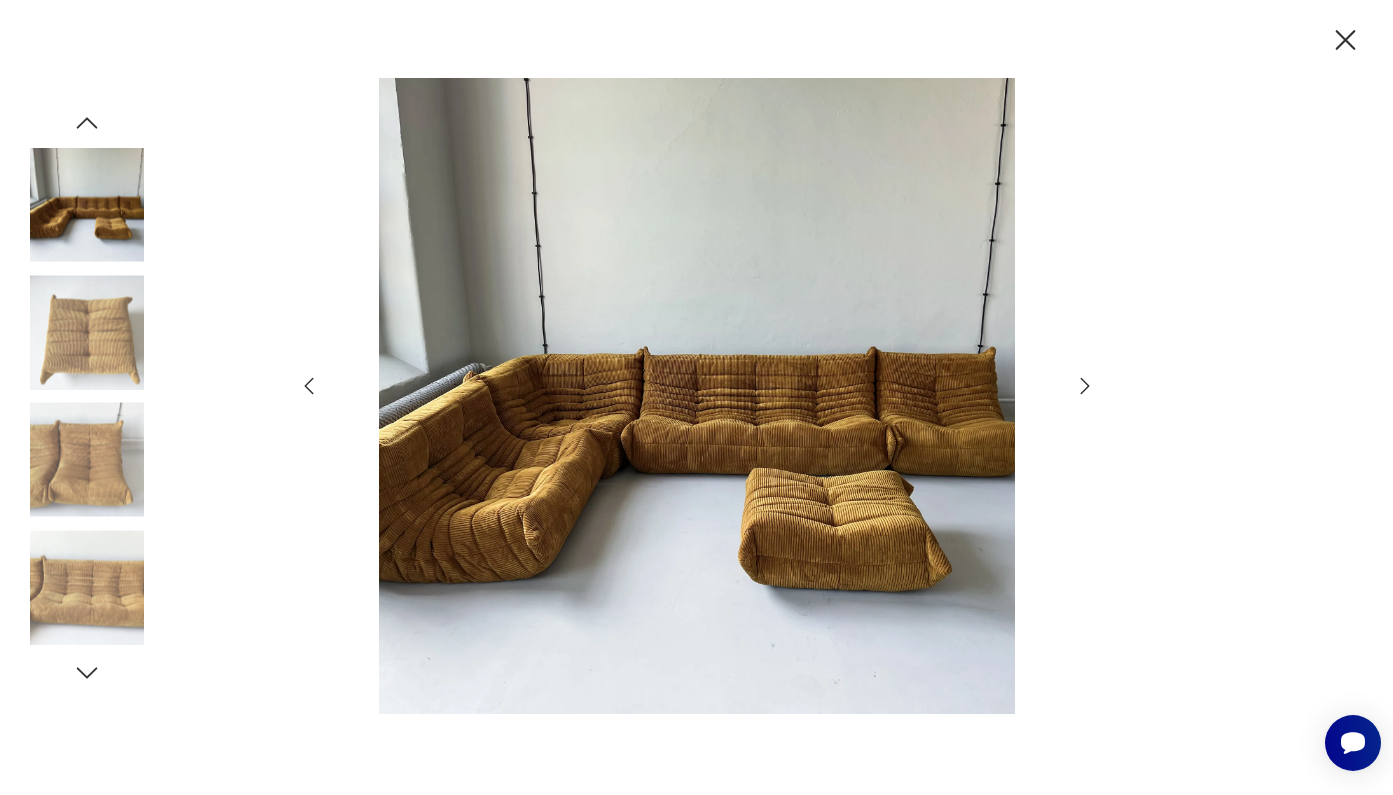 click at bounding box center [87, 460] 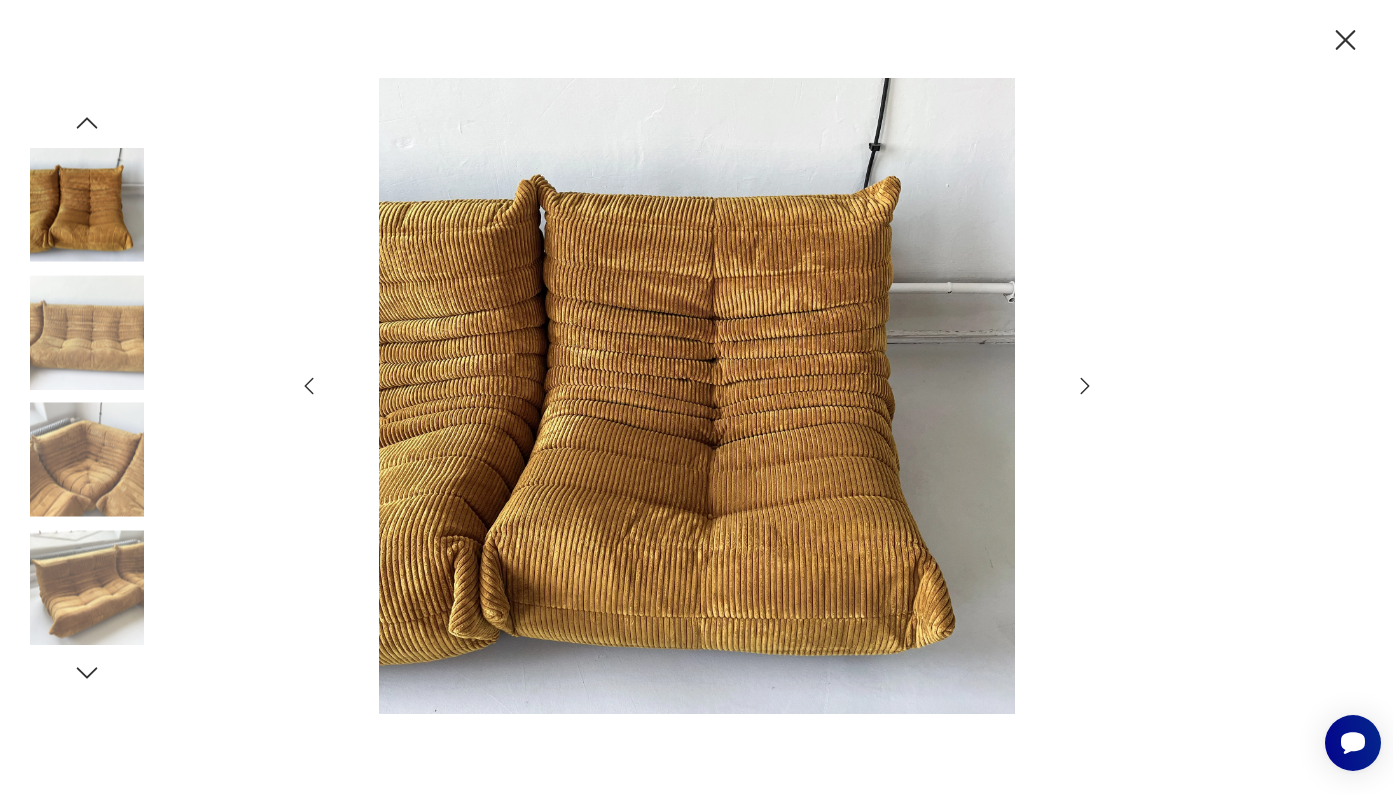 click 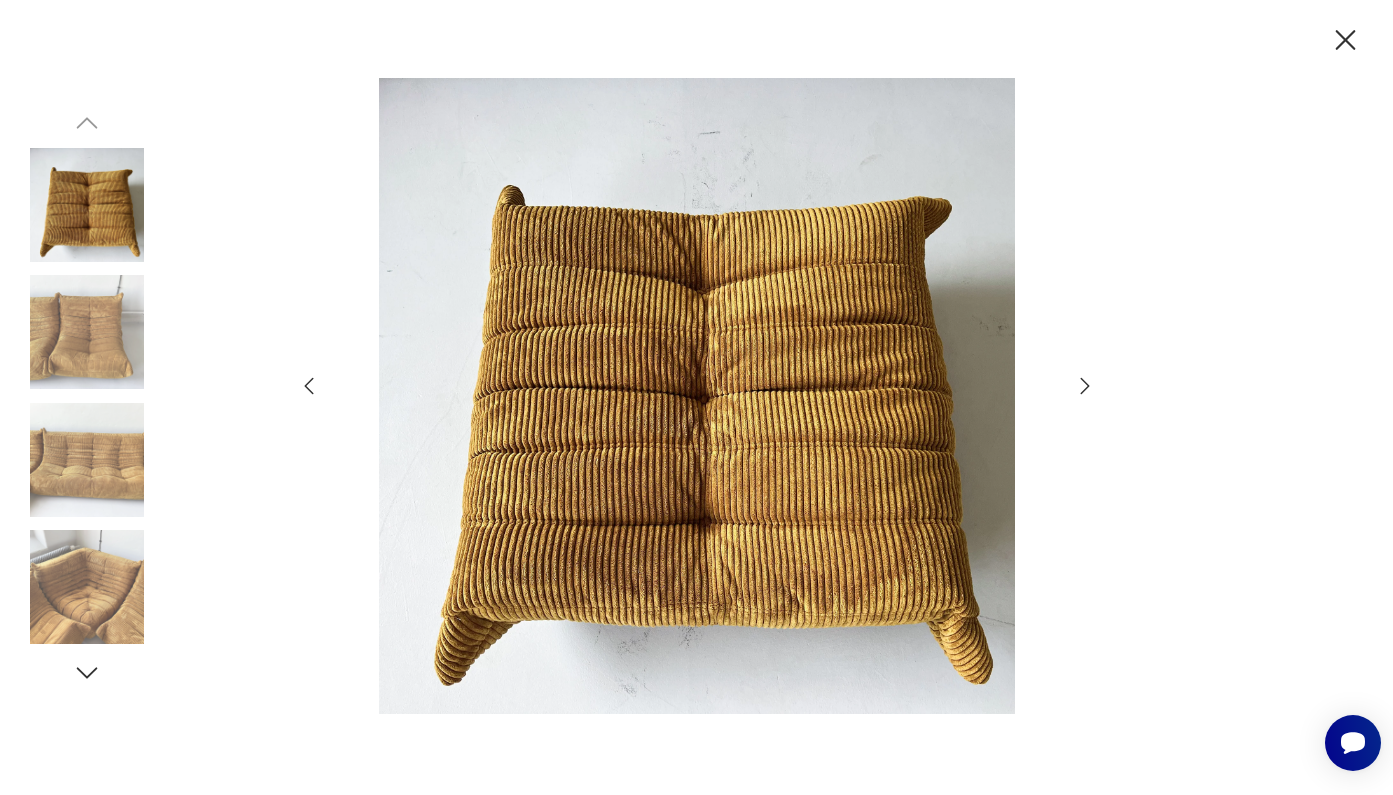 click at bounding box center [87, 205] 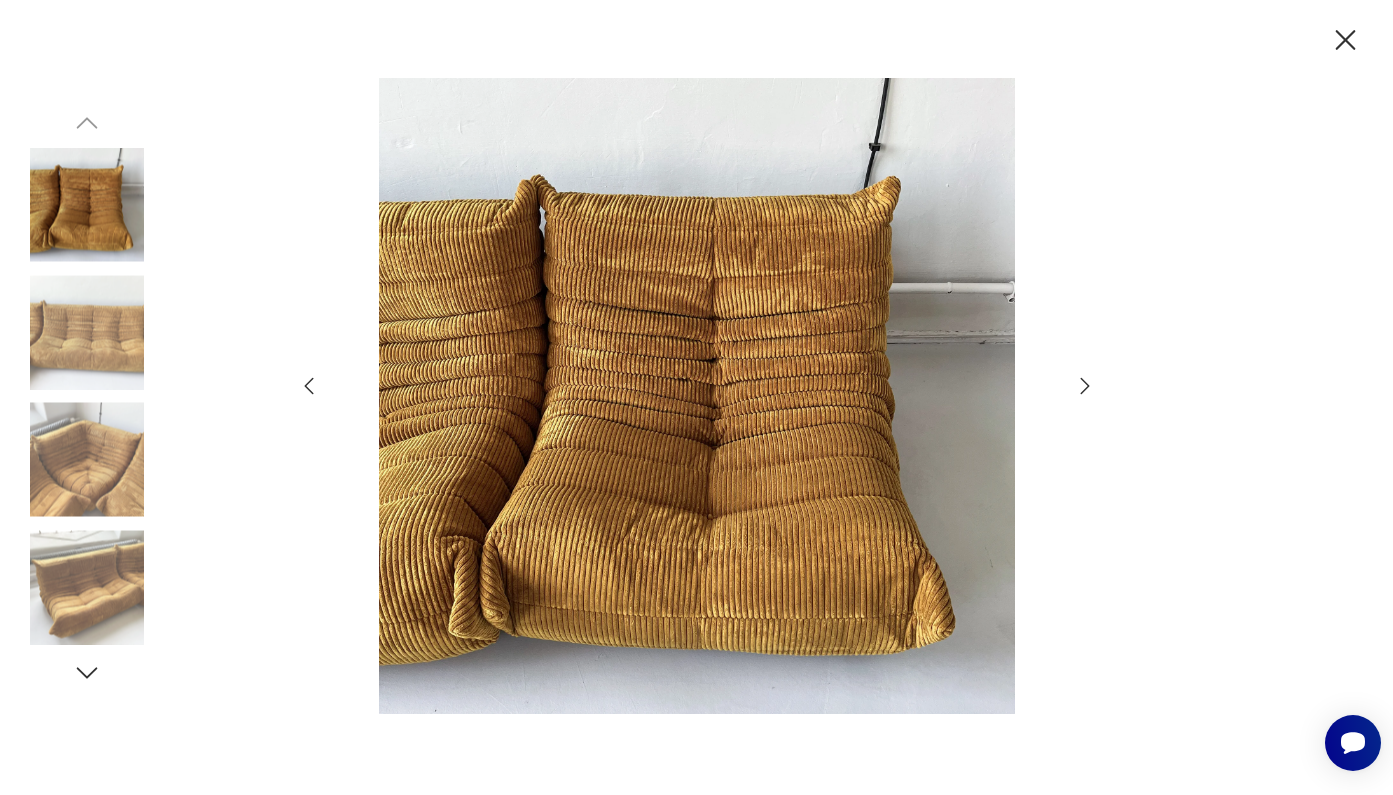 click 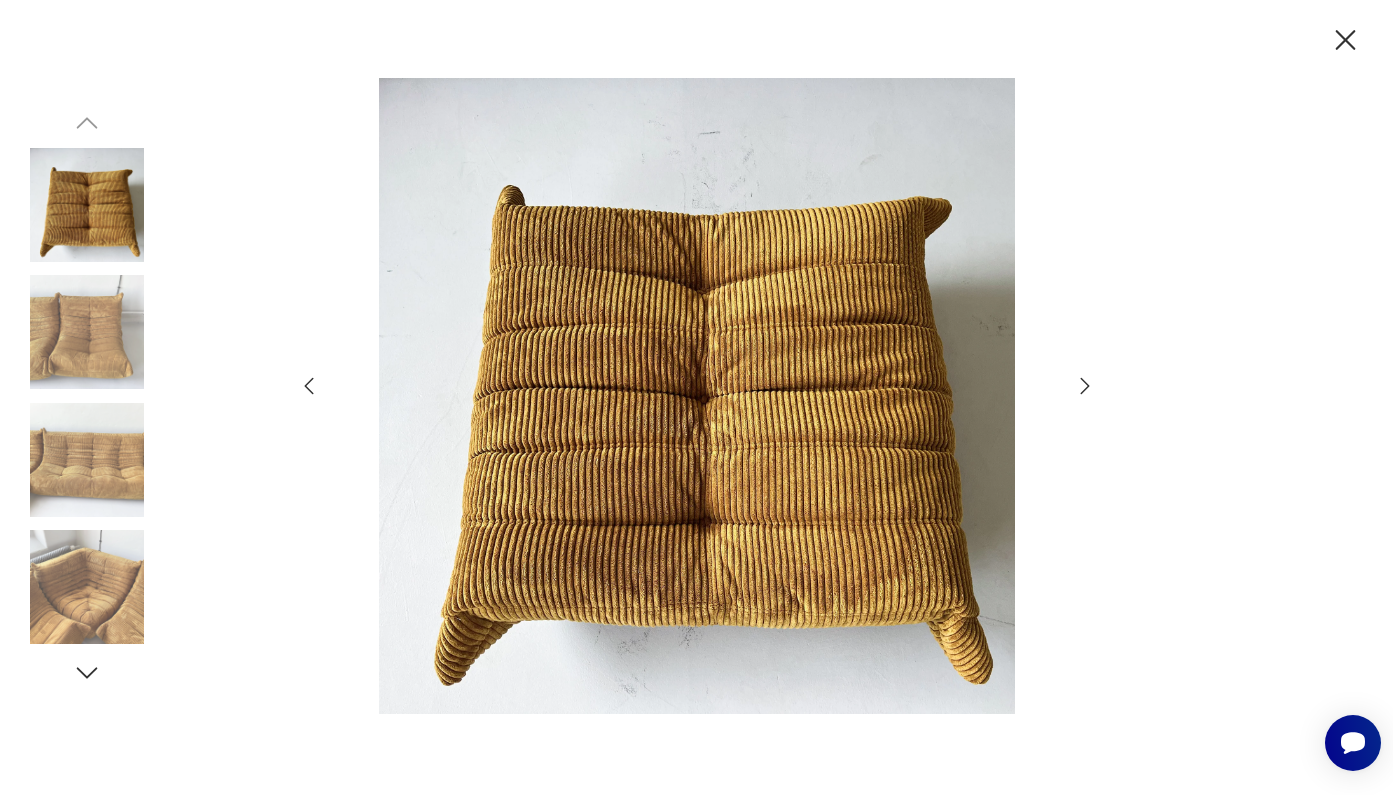 click 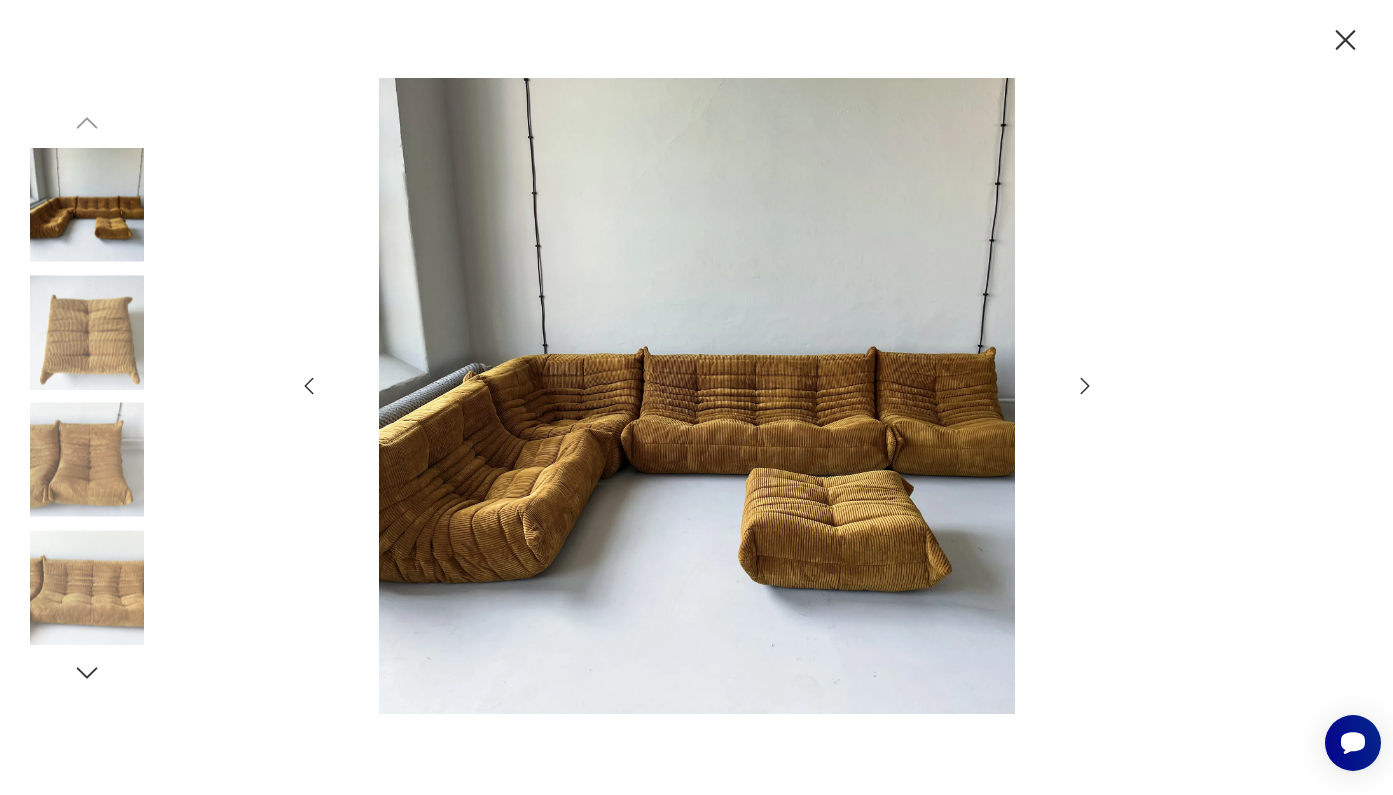 click 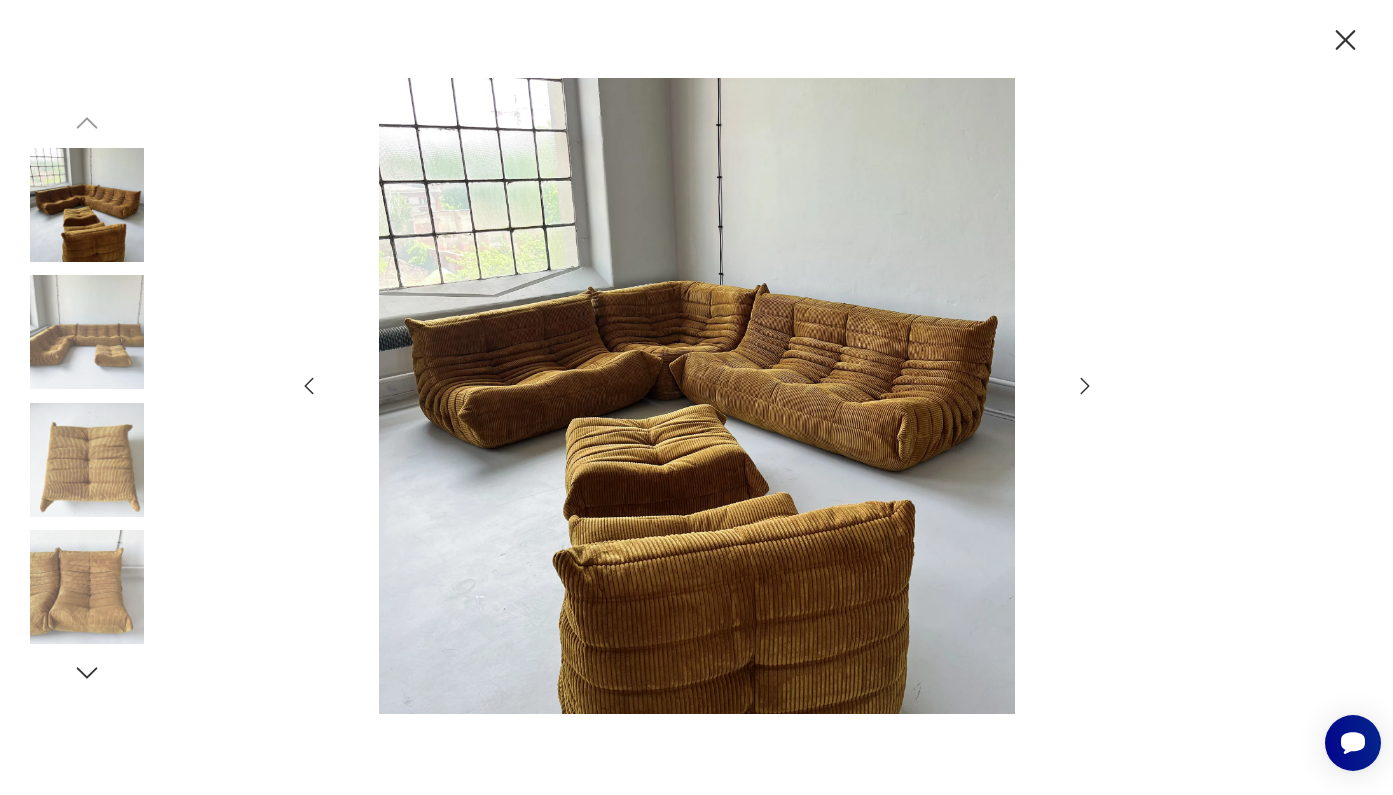 click 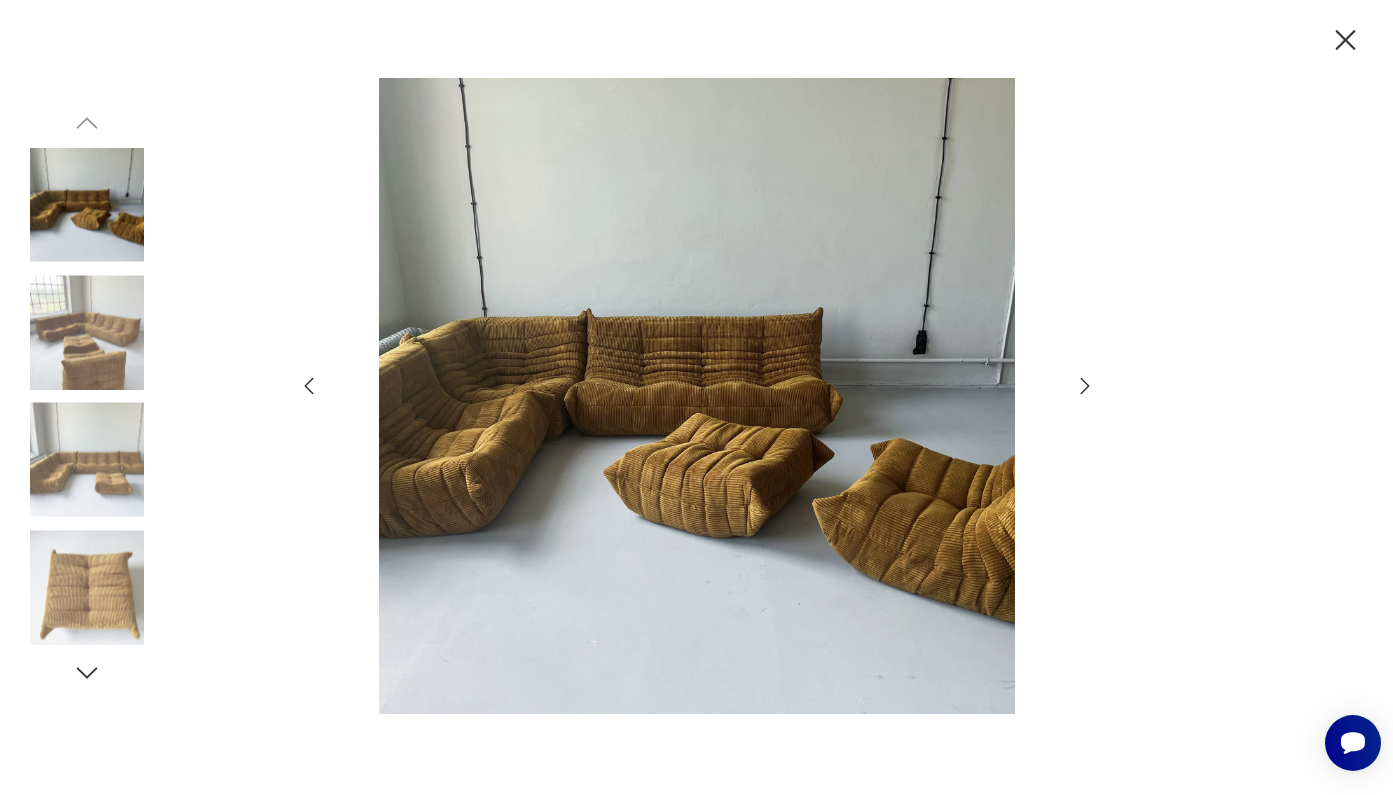 click 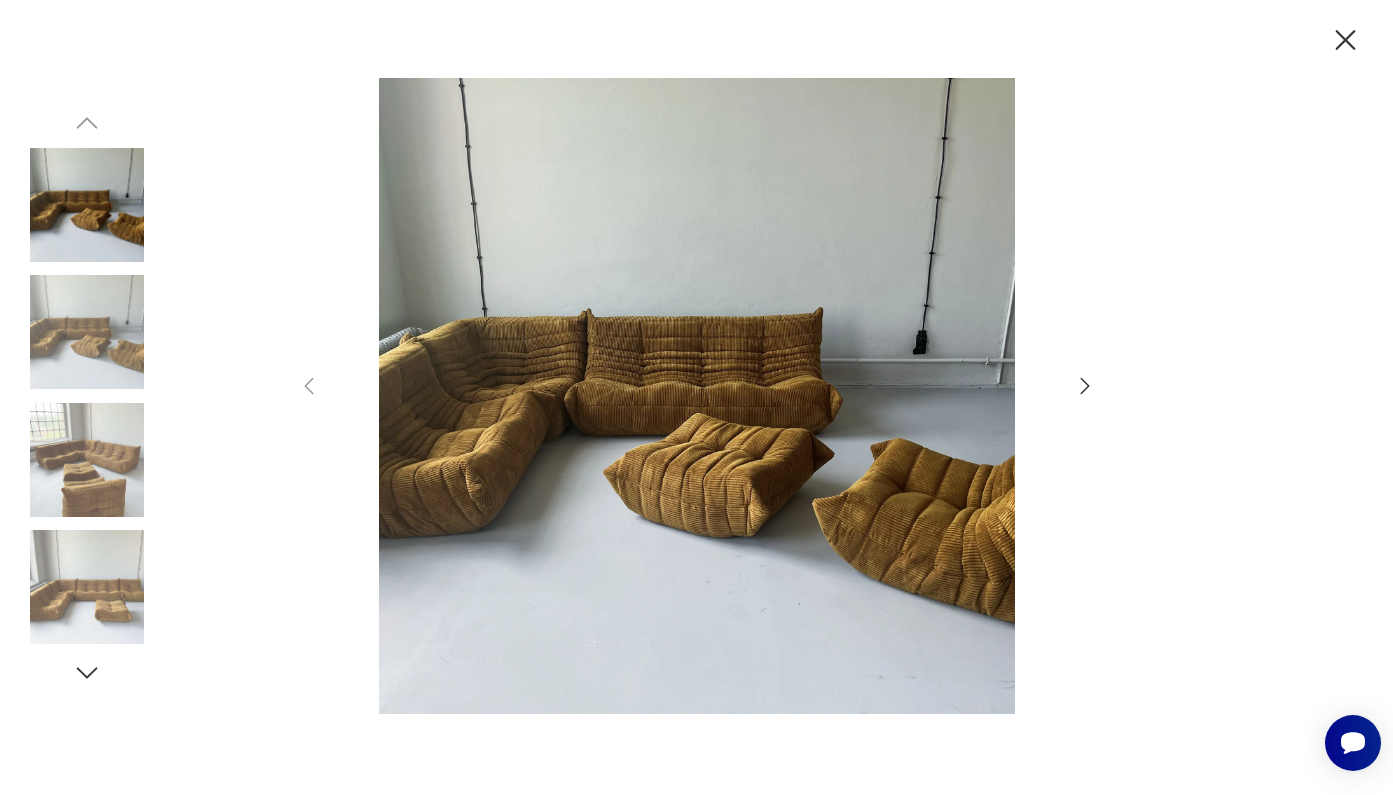 click 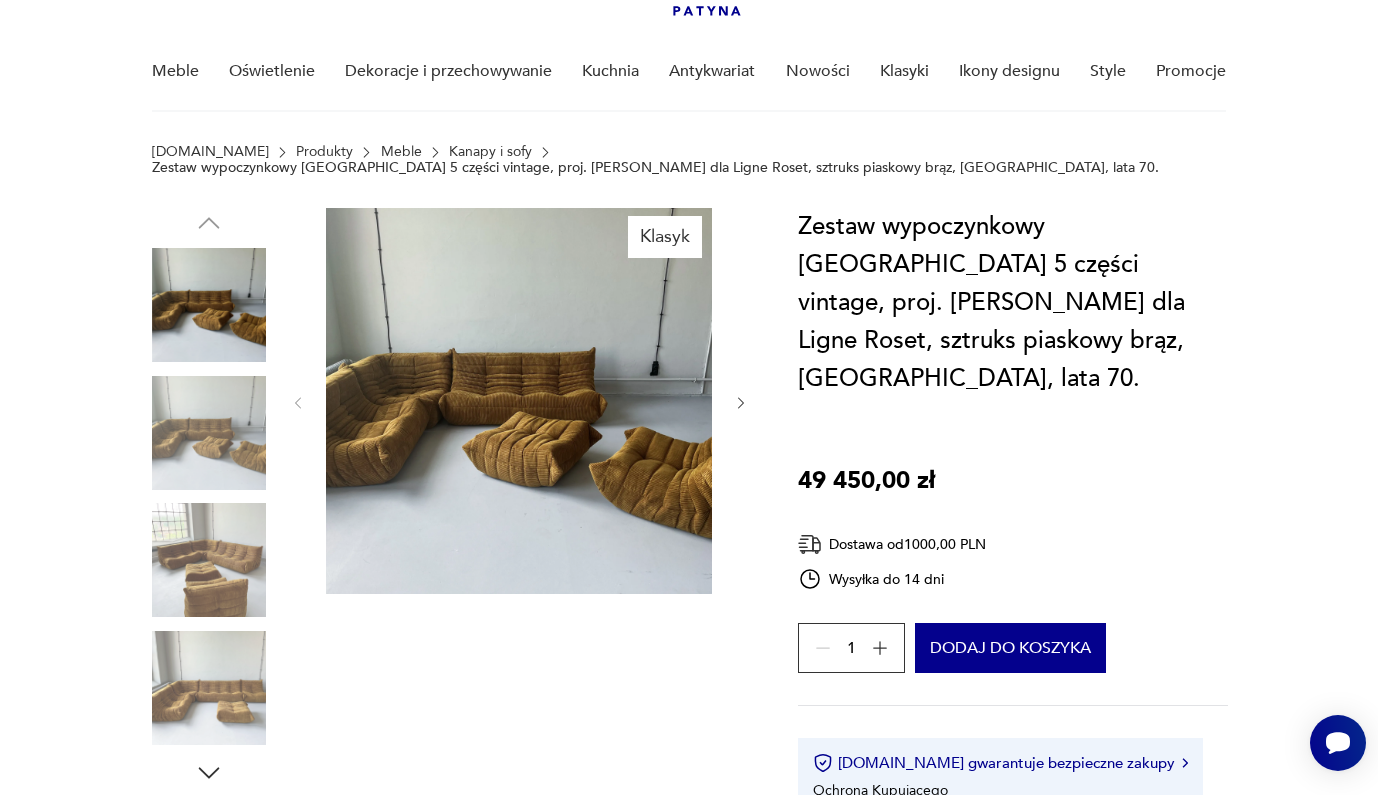 click at bounding box center (519, 401) 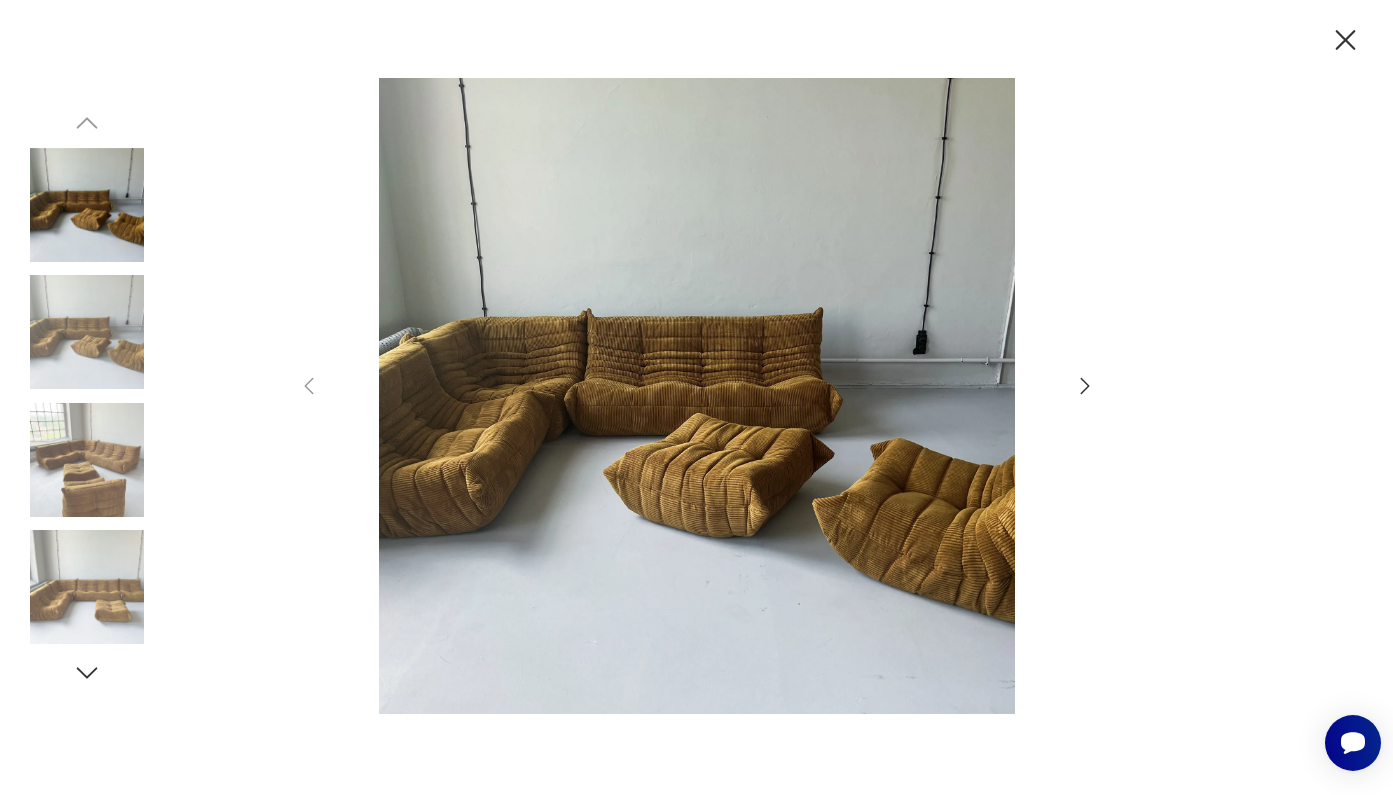click 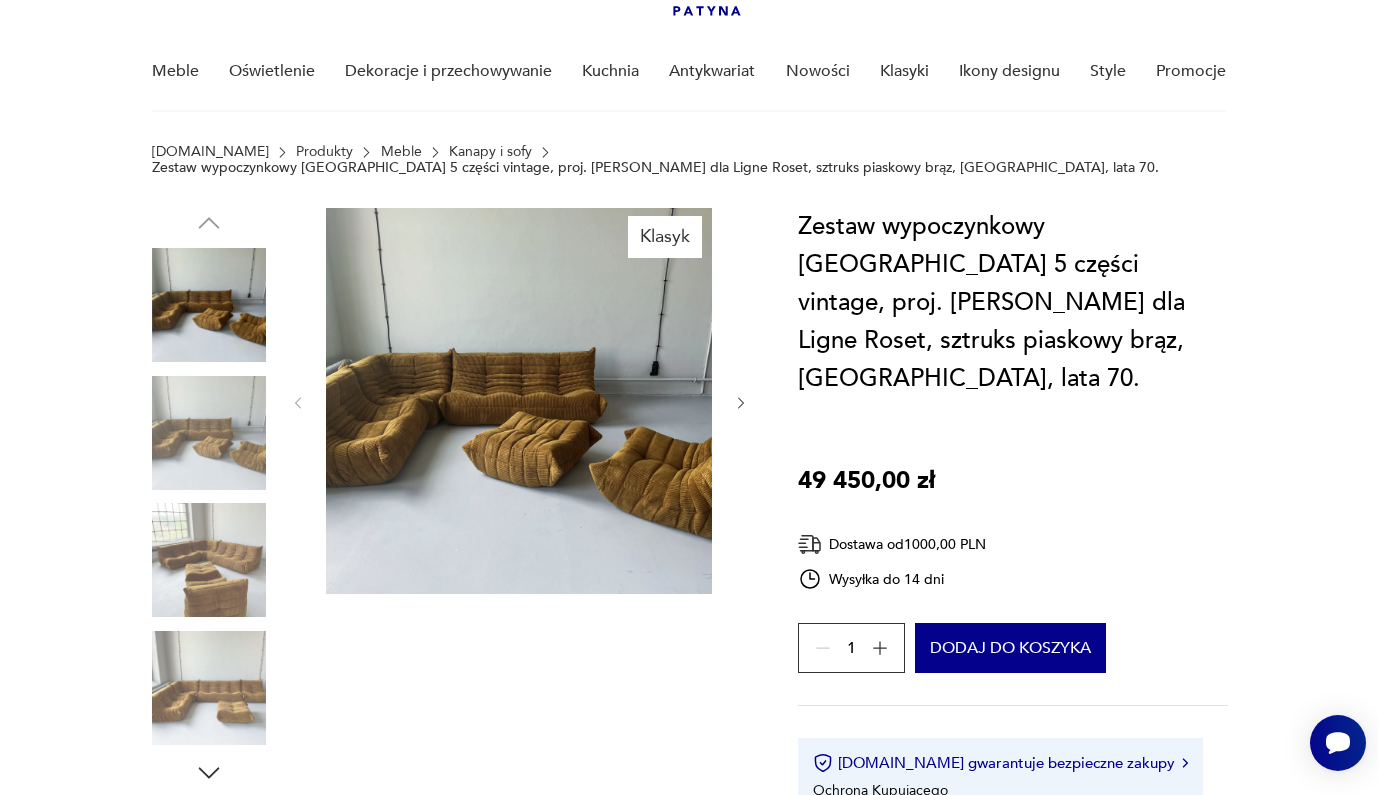 click at bounding box center [519, 401] 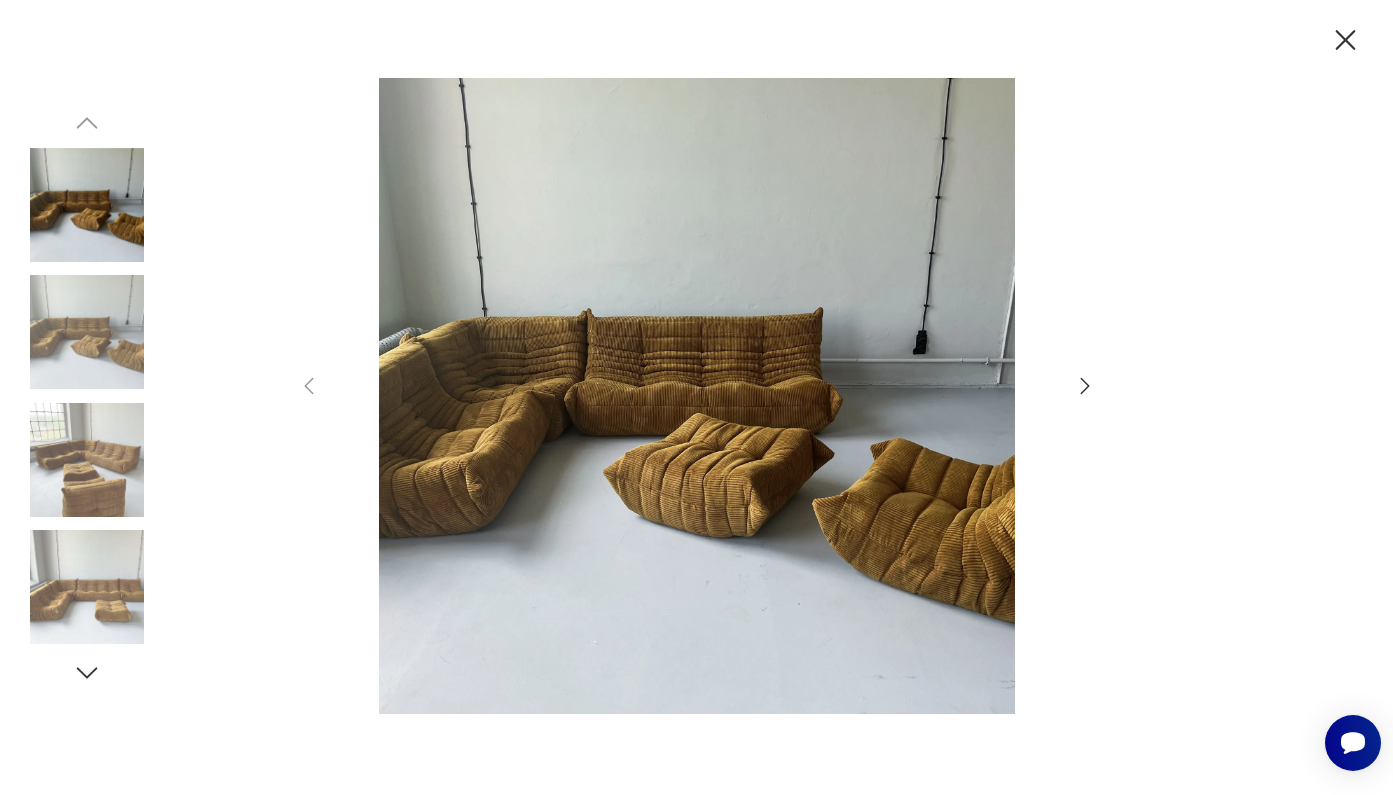 click at bounding box center [87, 332] 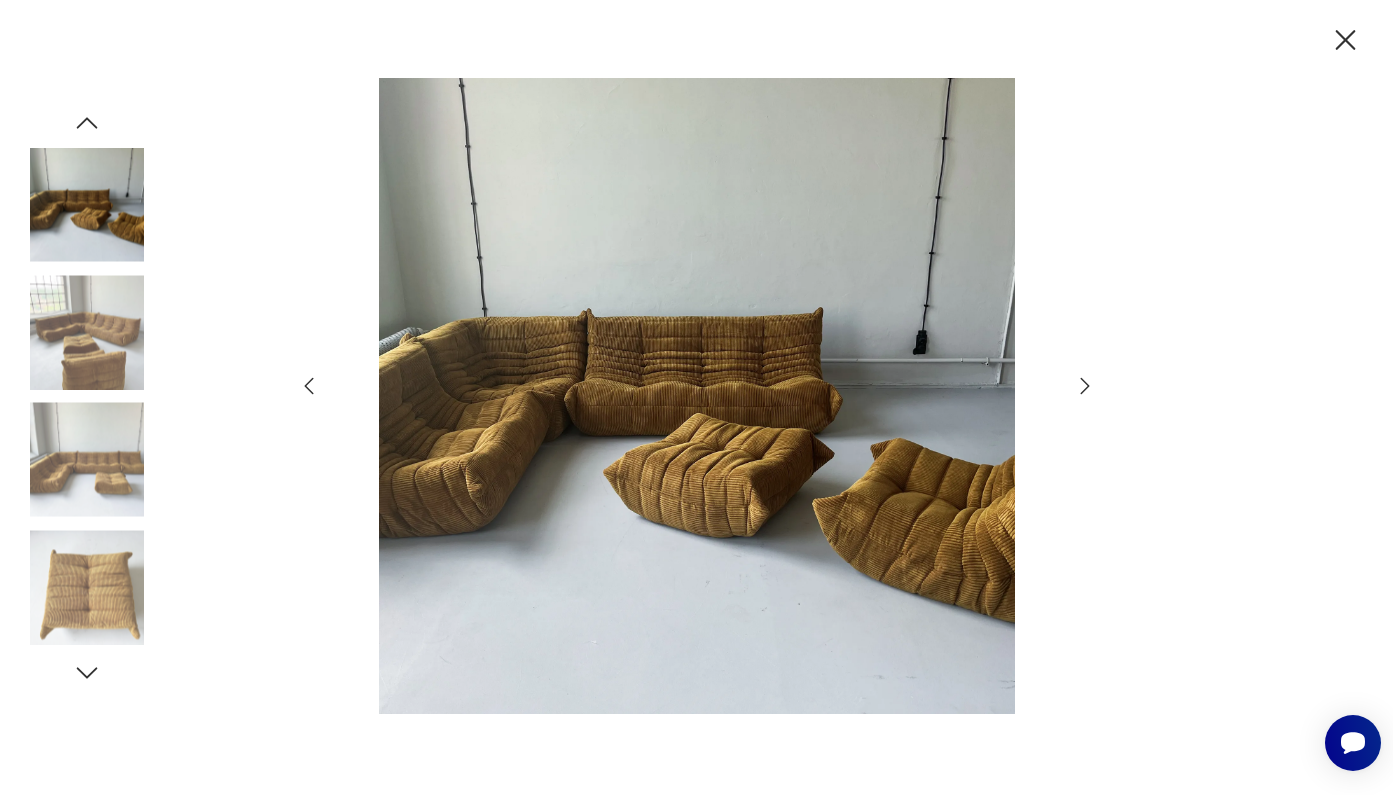 click at bounding box center [87, 332] 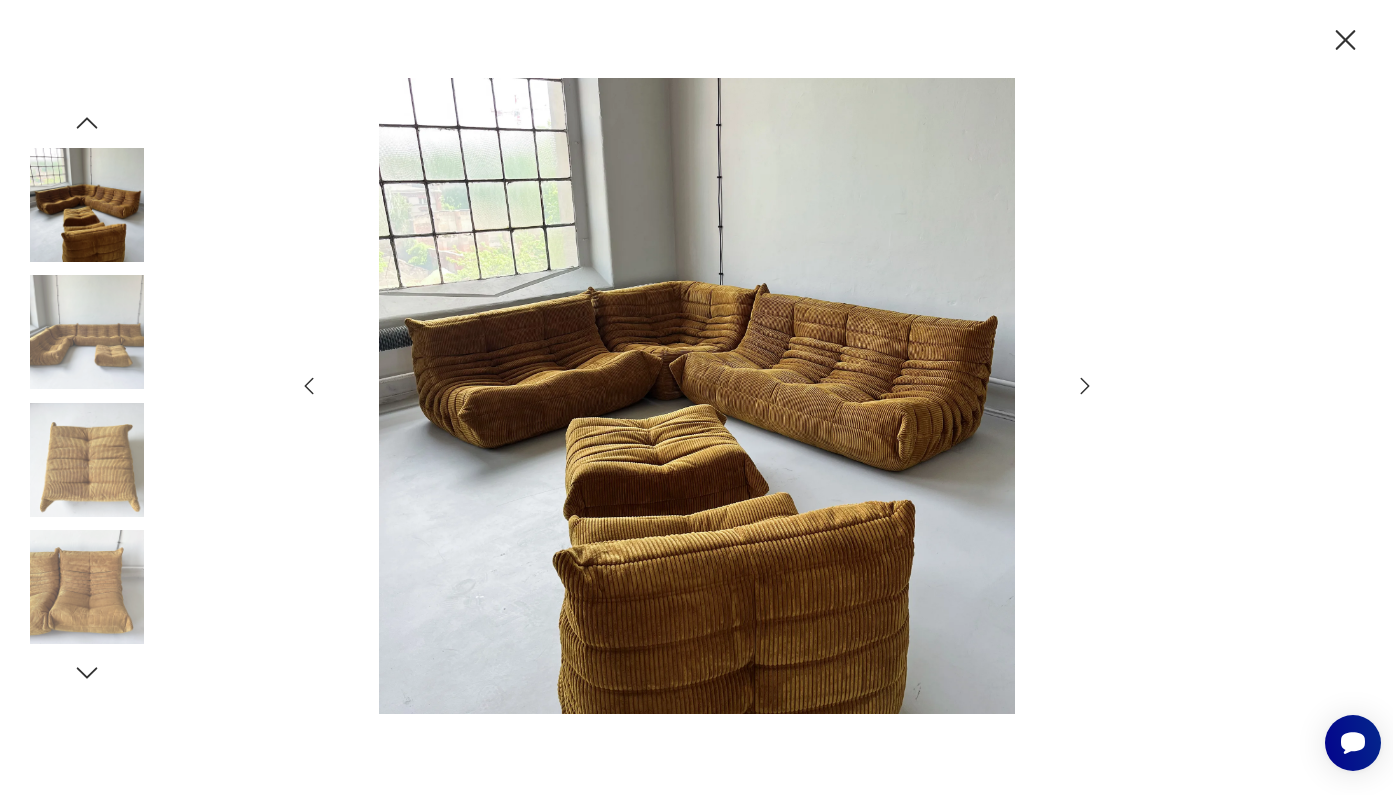 click at bounding box center [87, 460] 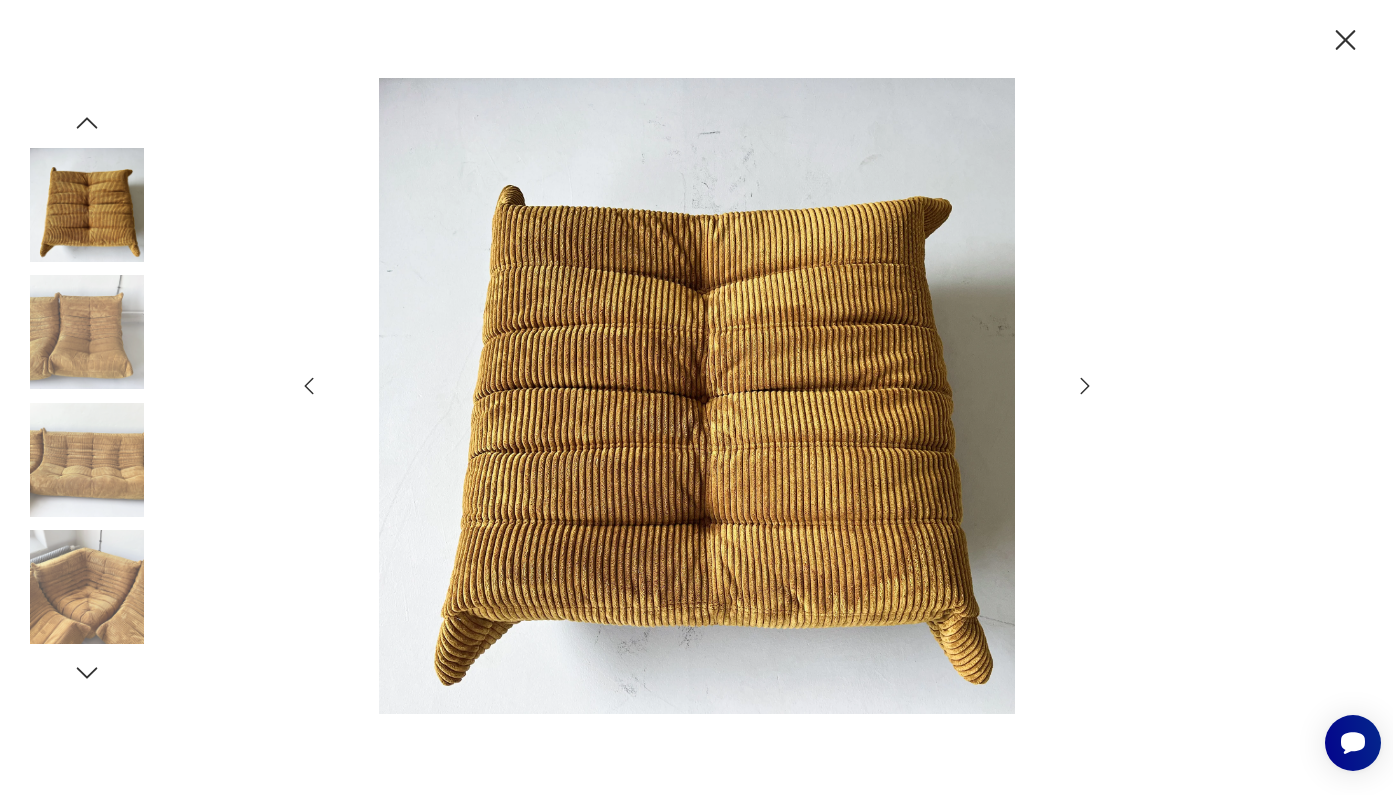 click at bounding box center [87, 460] 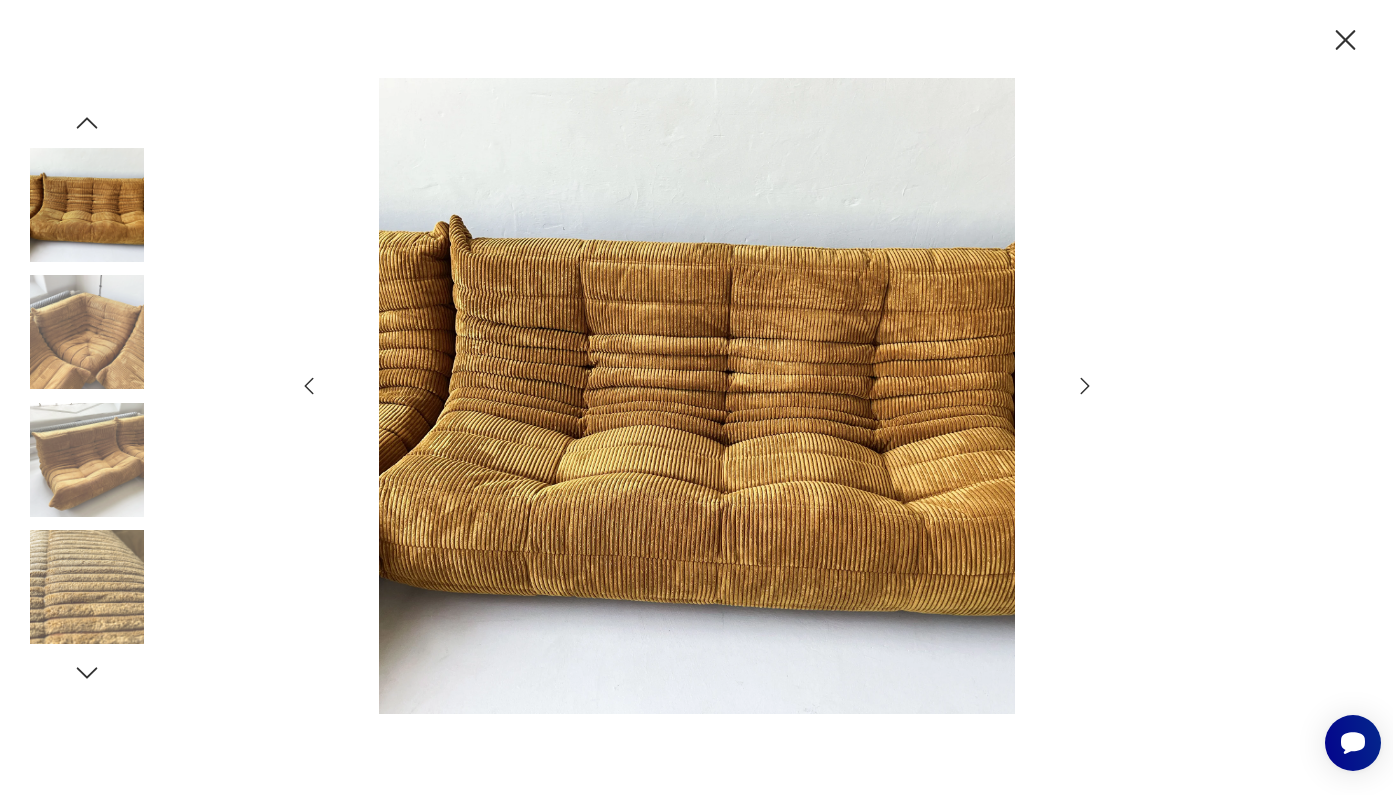 click at bounding box center (87, 460) 